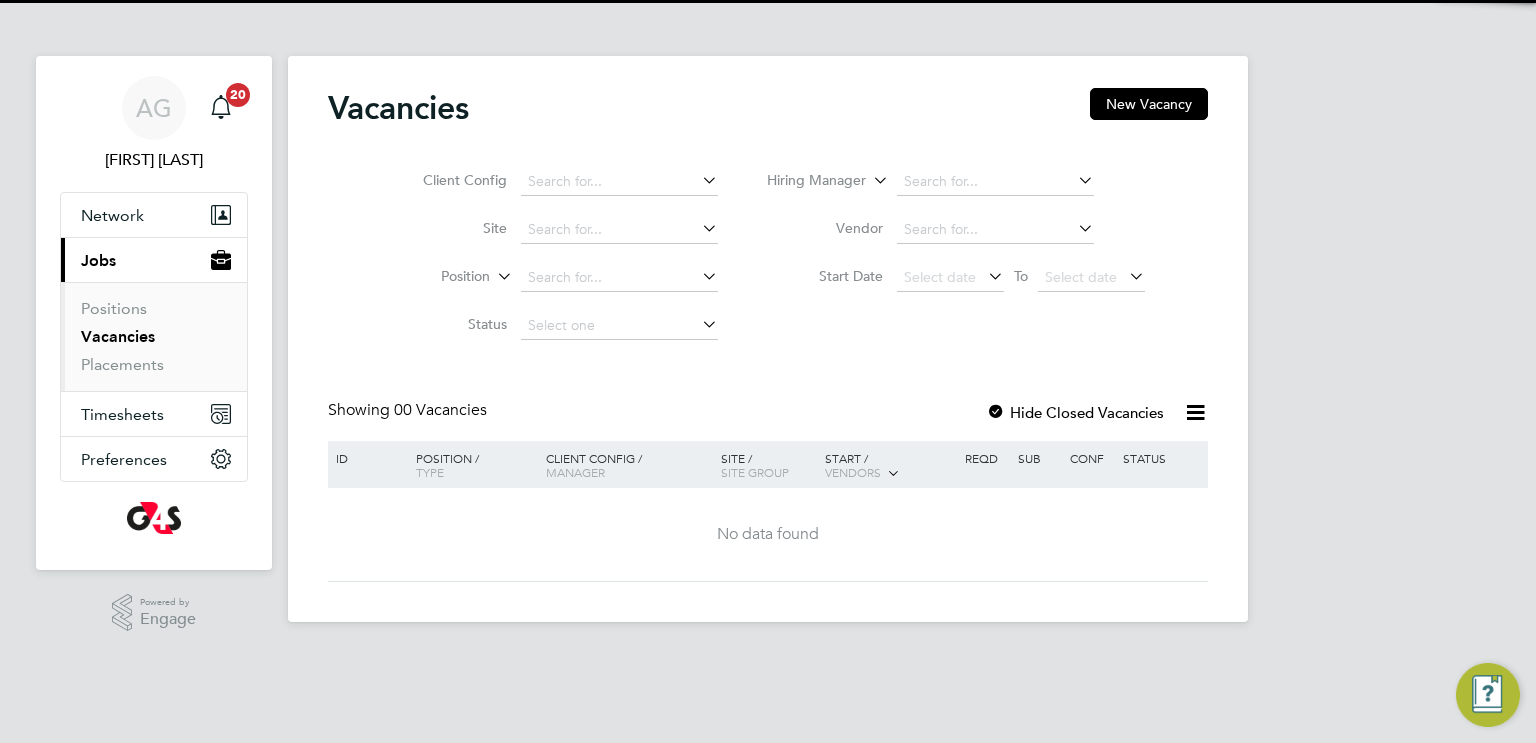 scroll, scrollTop: 0, scrollLeft: 0, axis: both 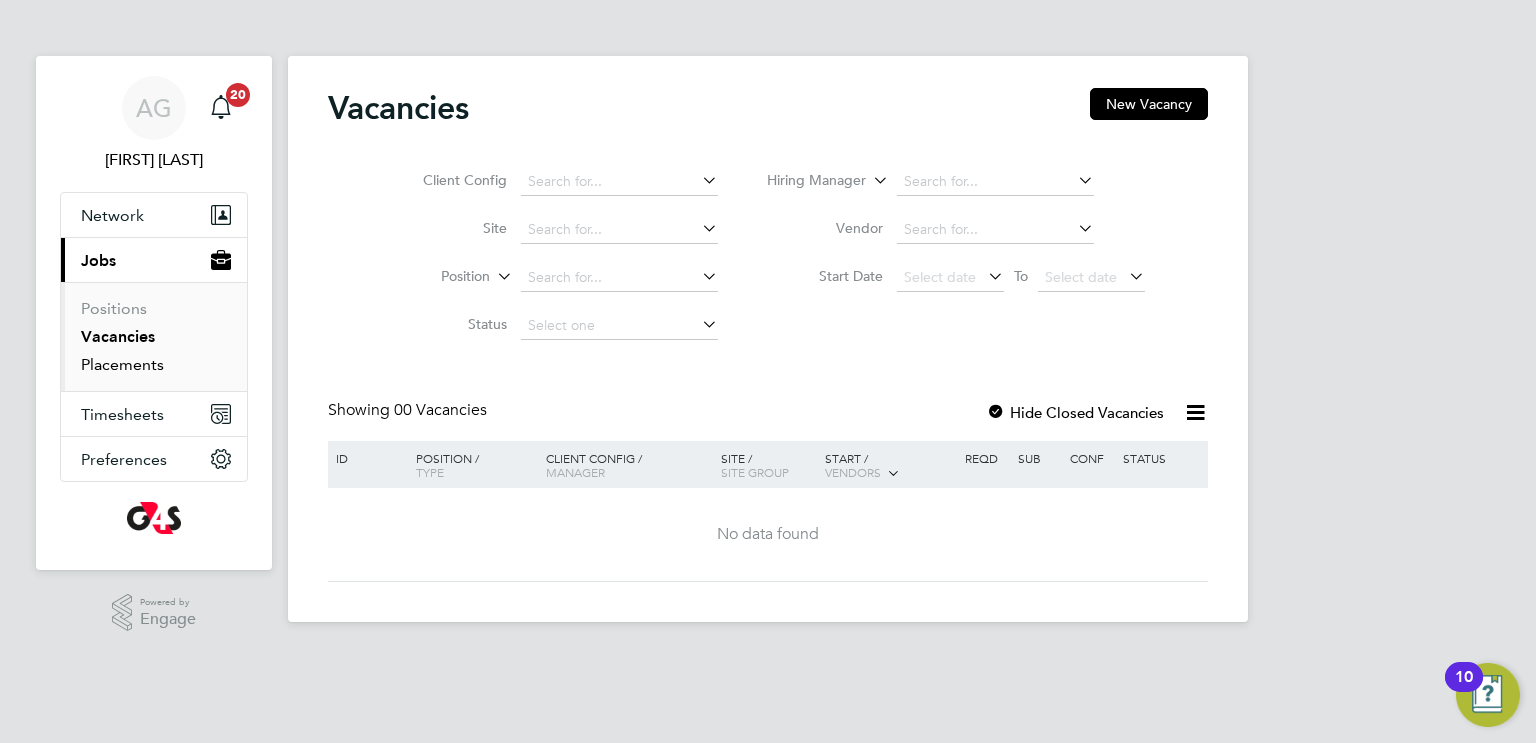 click on "Placements" at bounding box center [122, 364] 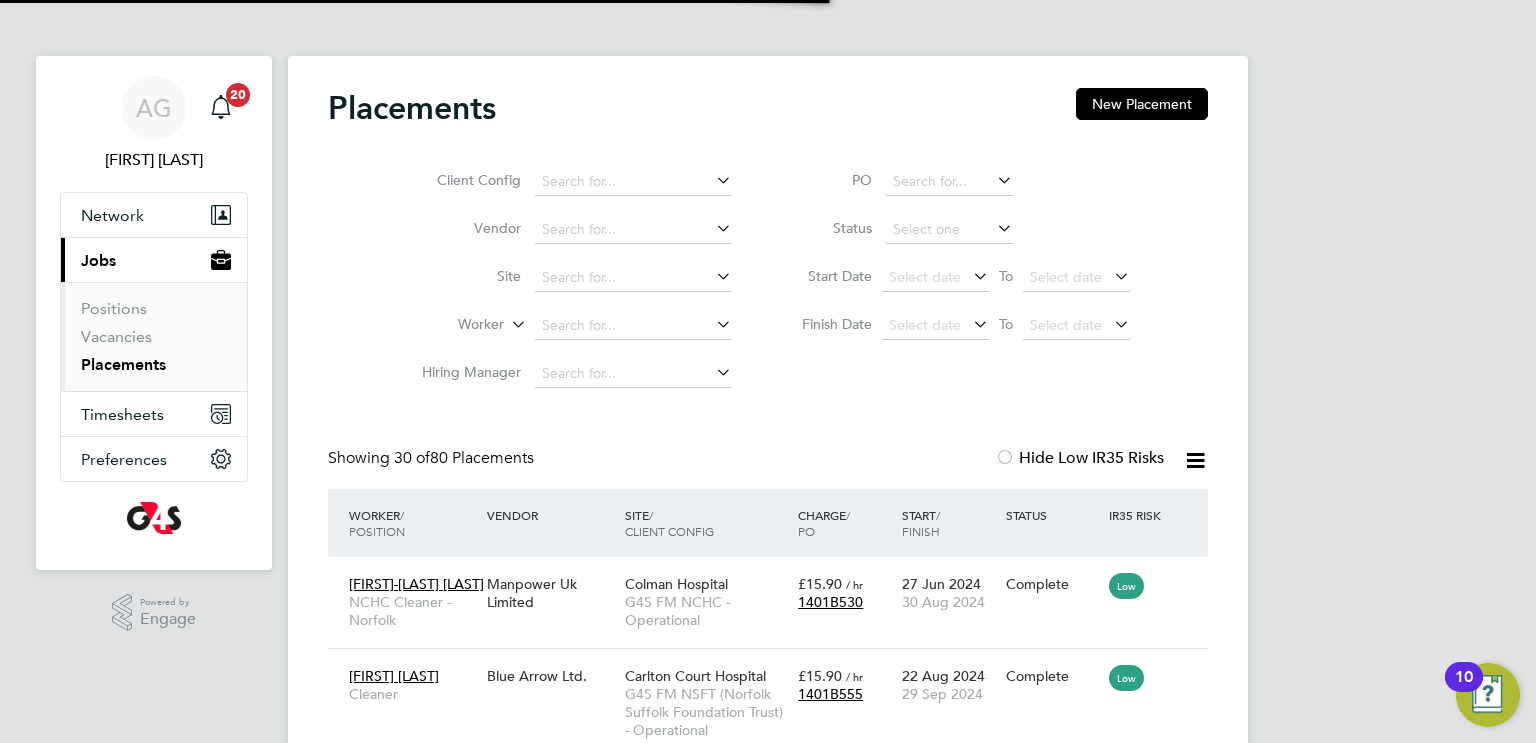 scroll, scrollTop: 10, scrollLeft: 9, axis: both 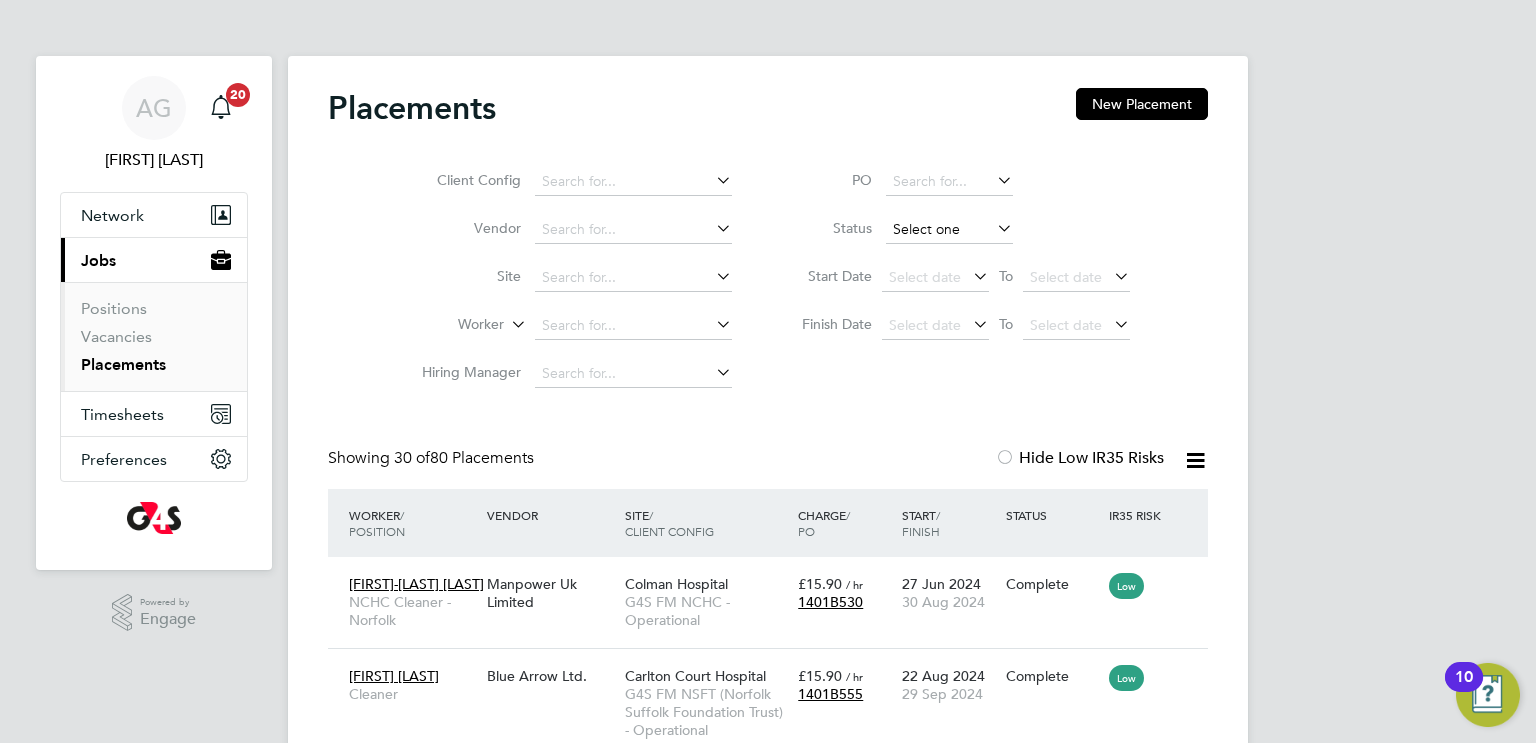 click 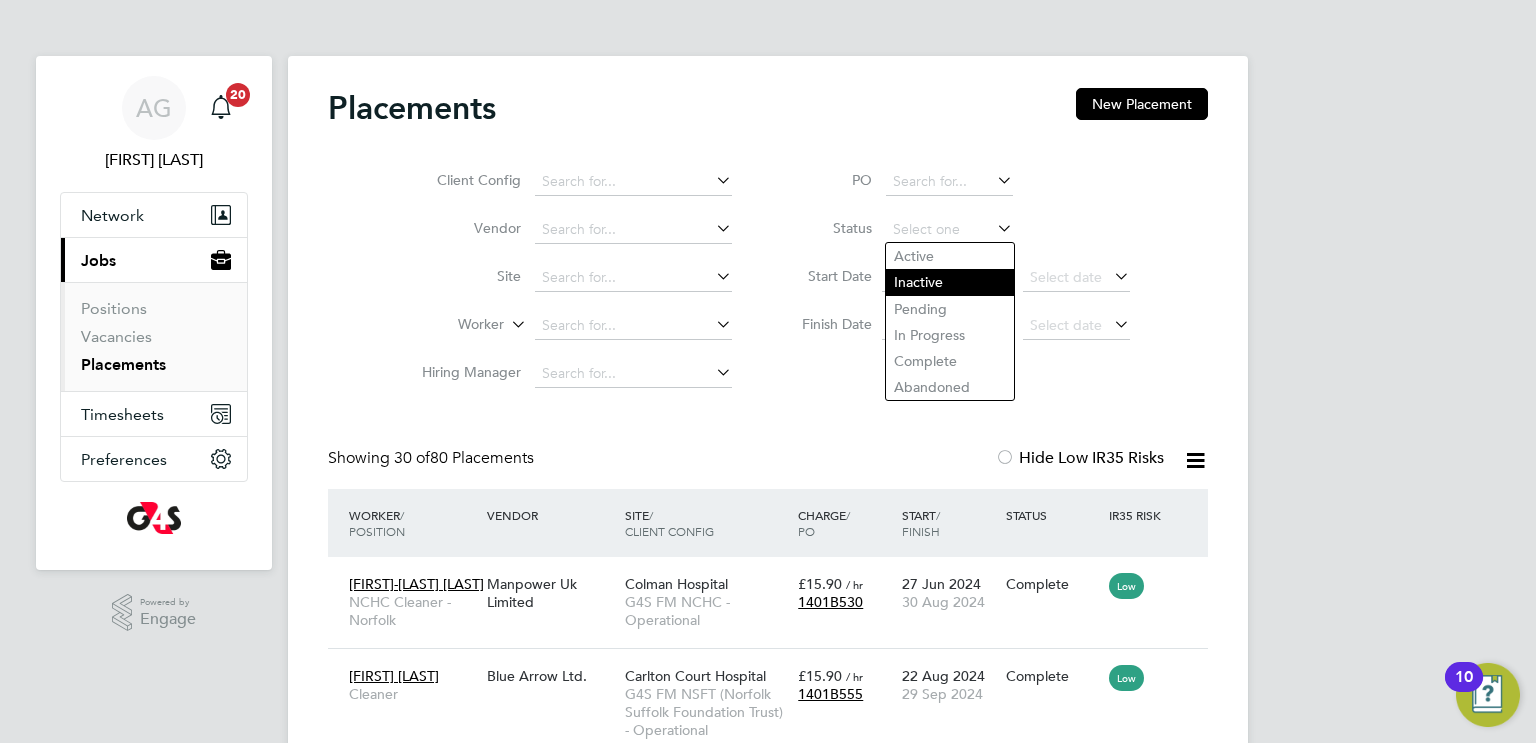 click on "Active" 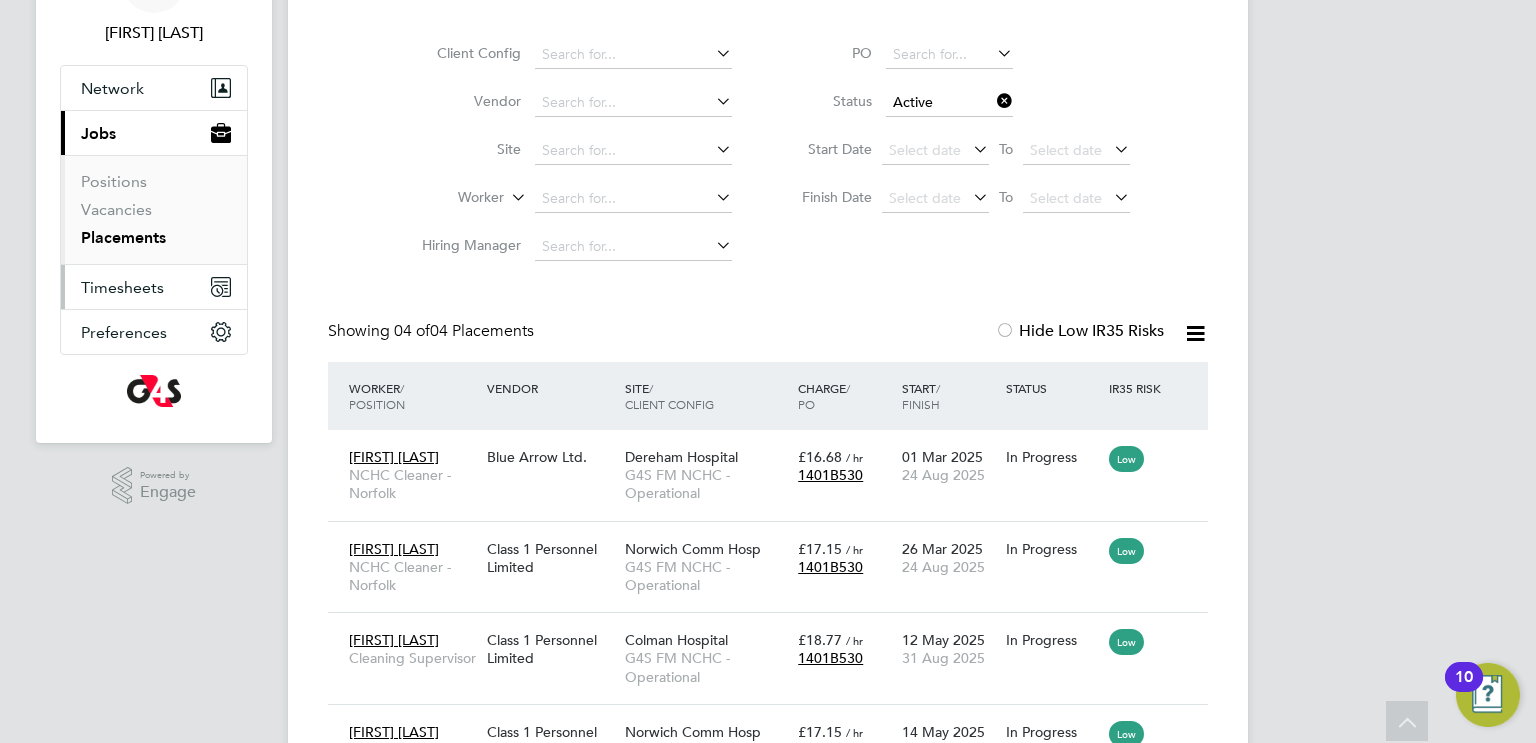 click on "Timesheets" at bounding box center (154, 287) 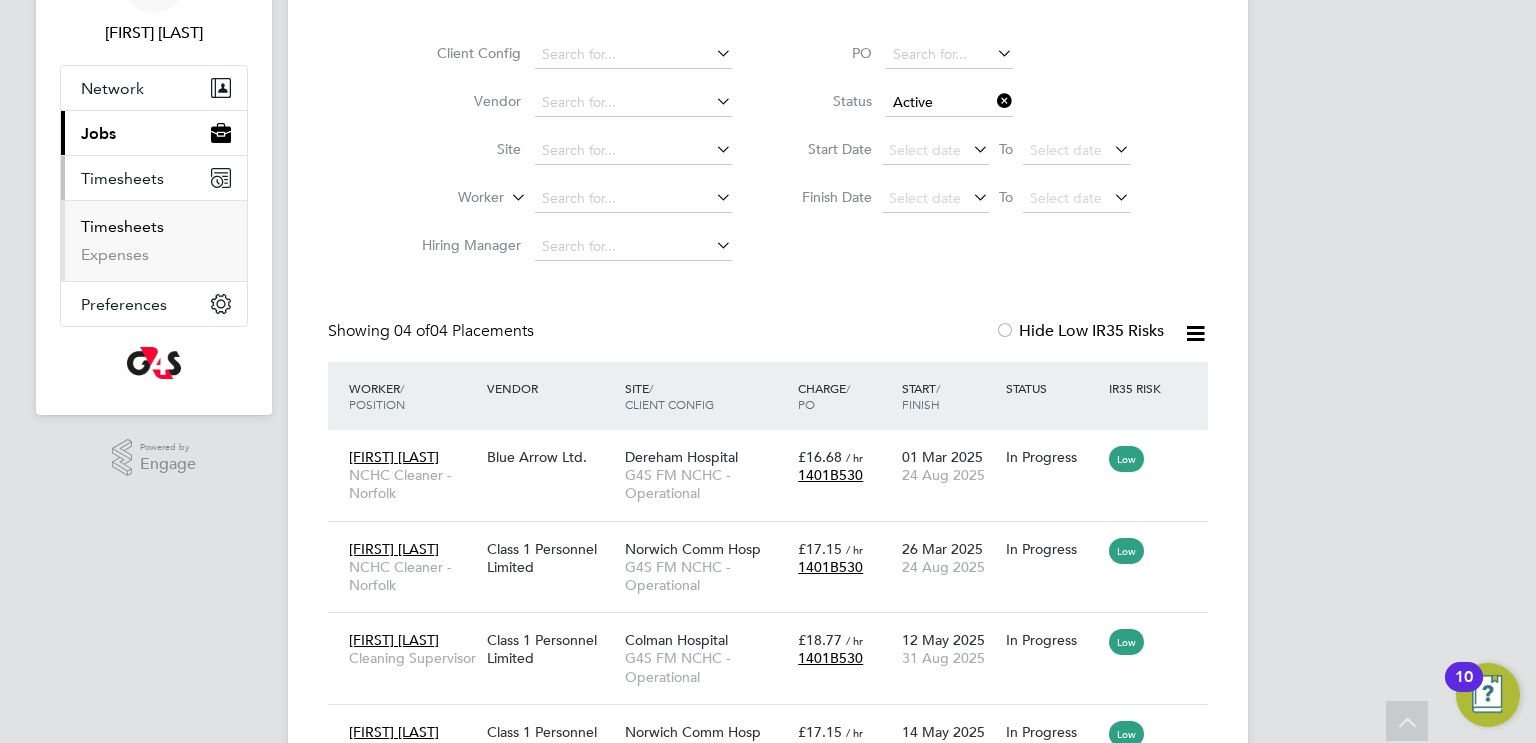 click on "Timesheets" at bounding box center [122, 226] 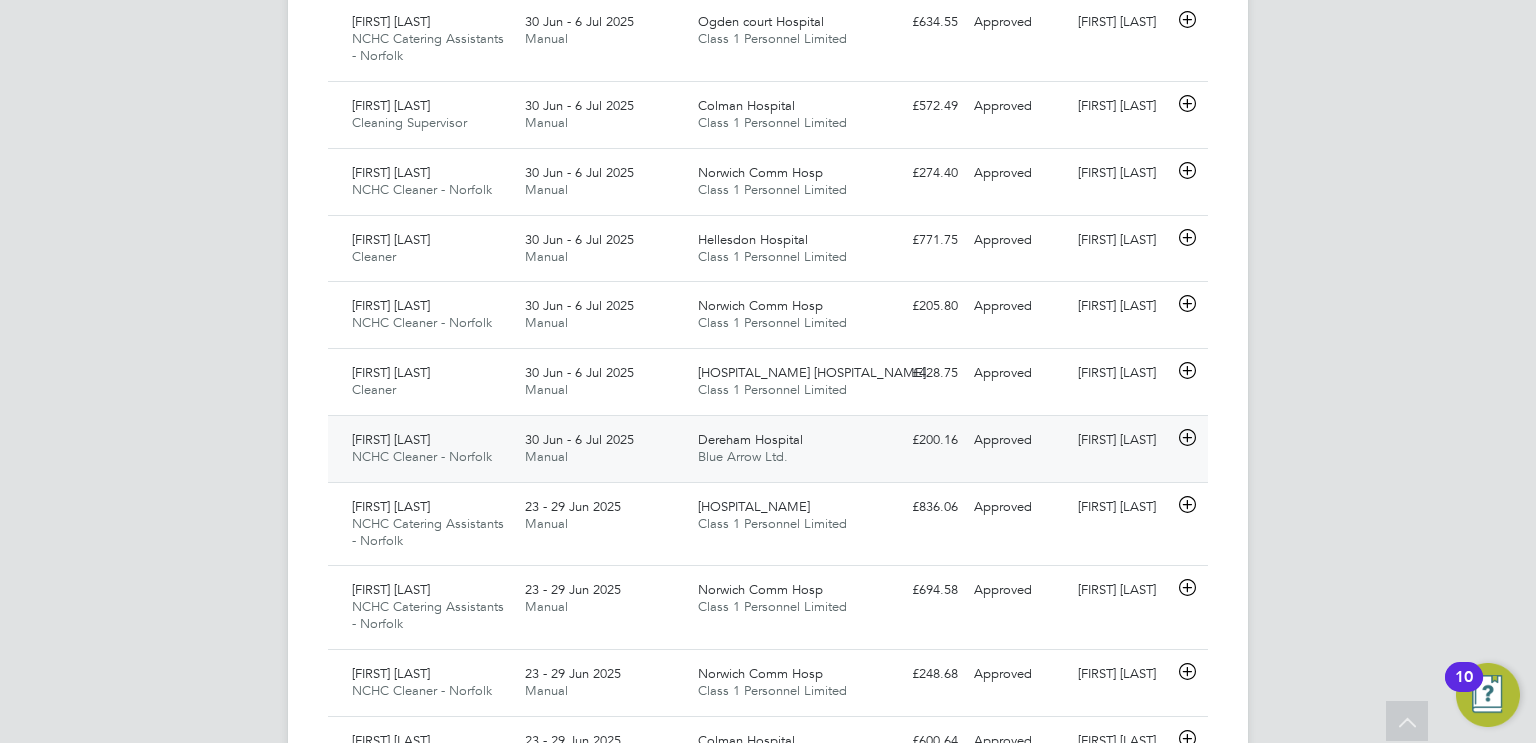 click on "30 Jun - 6 Jul 2025 Manual" 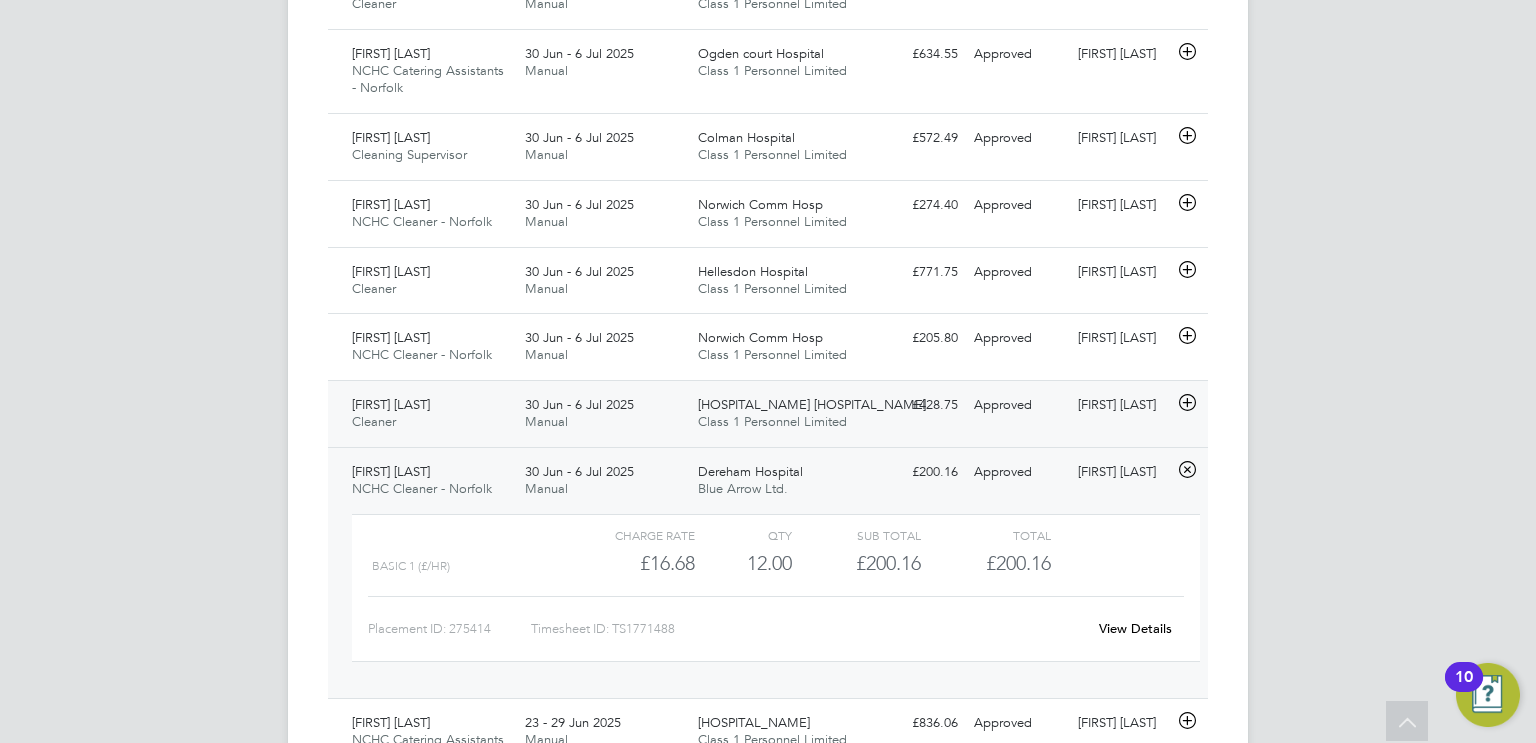 click on "30 Jun - 6 Jul 2025 Manual" 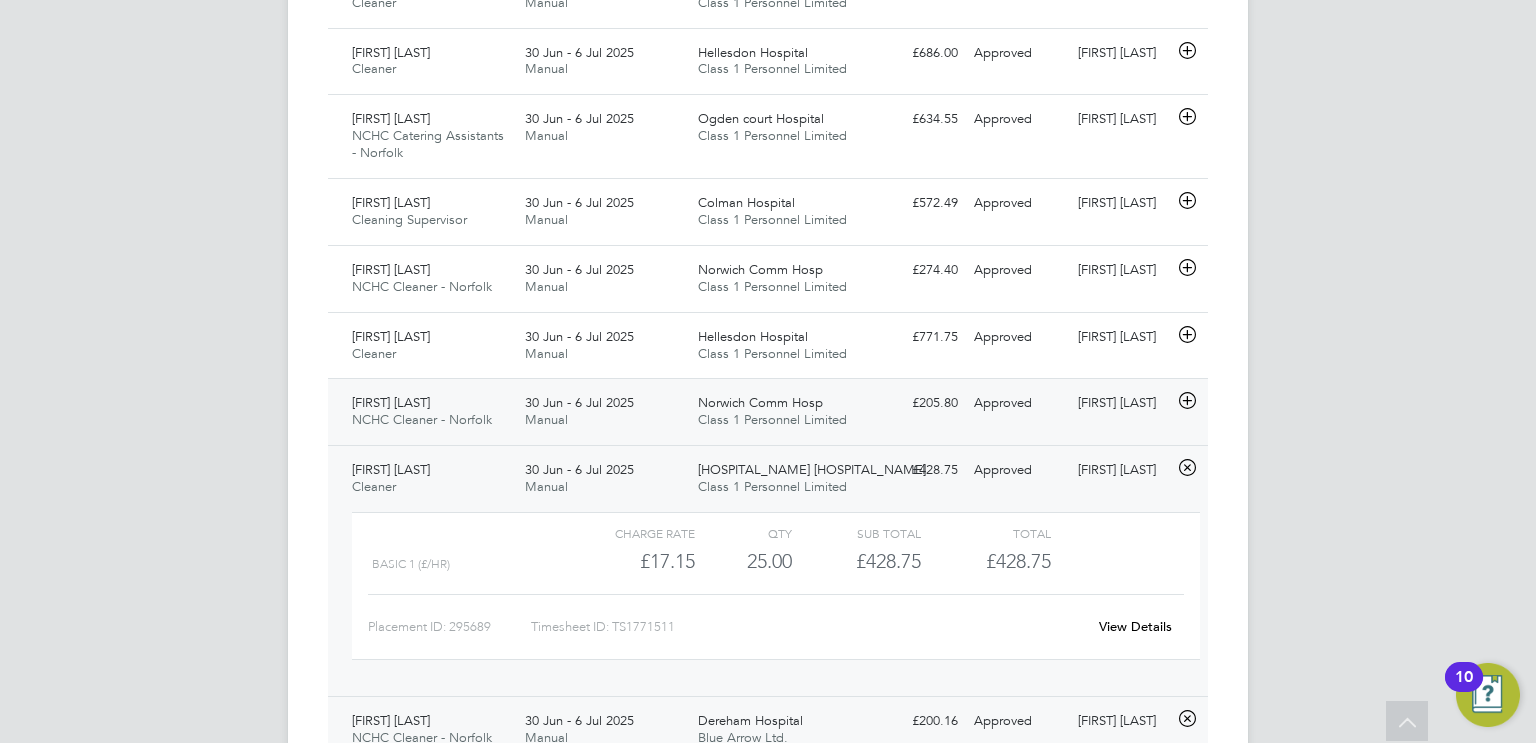 click on "Norwich Comm Hosp Class 1 Personnel Limited" 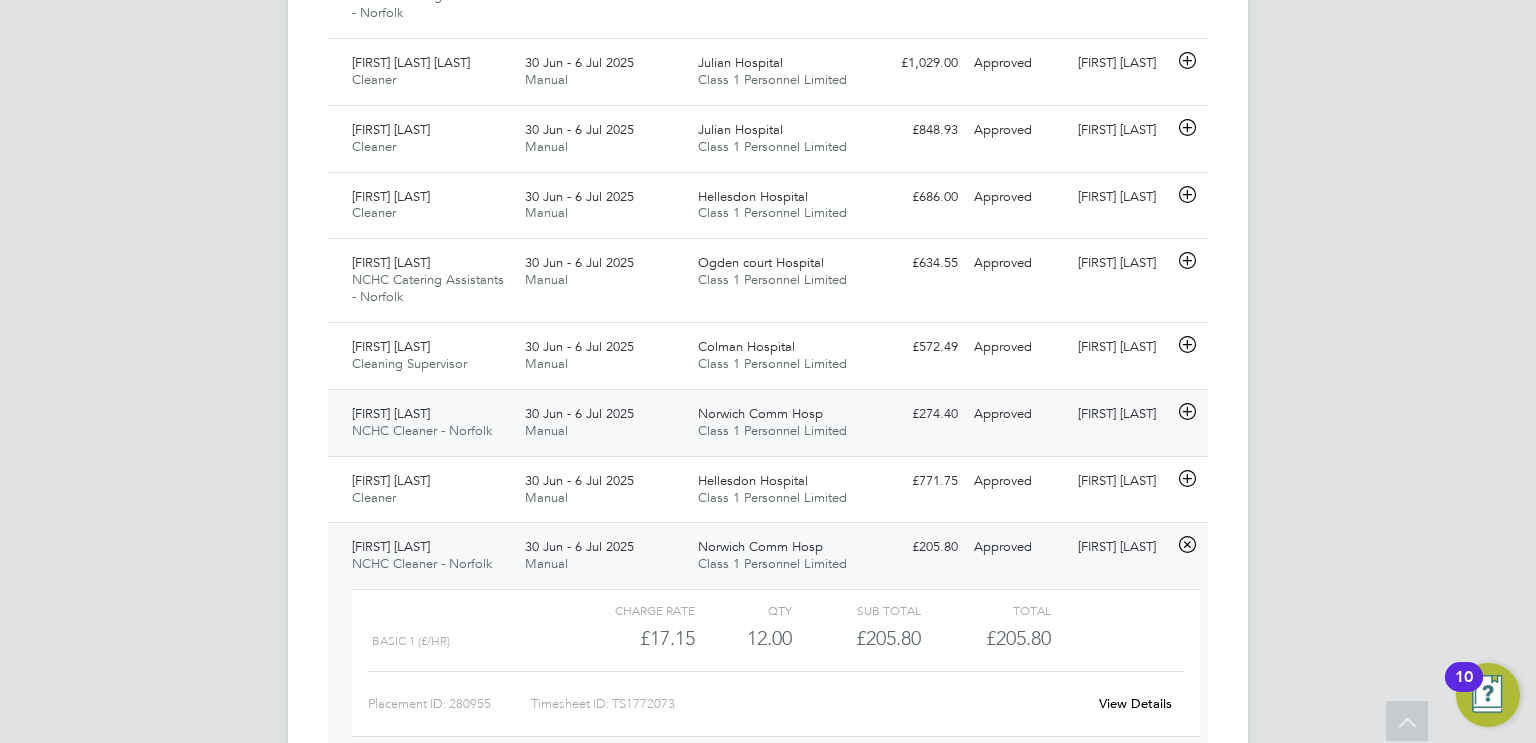 click on "Norwich Comm Hosp" 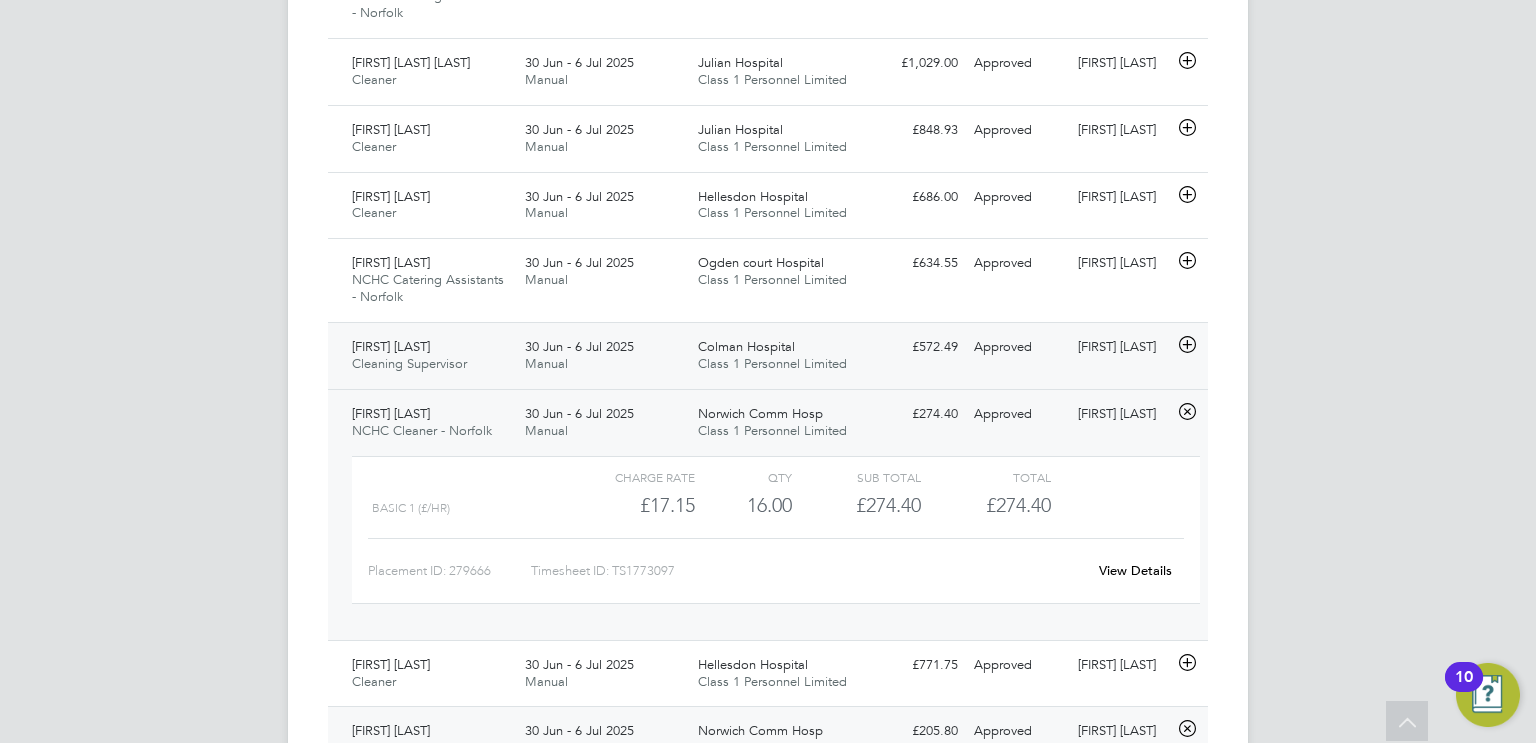 click on "Class 1 Personnel Limited" 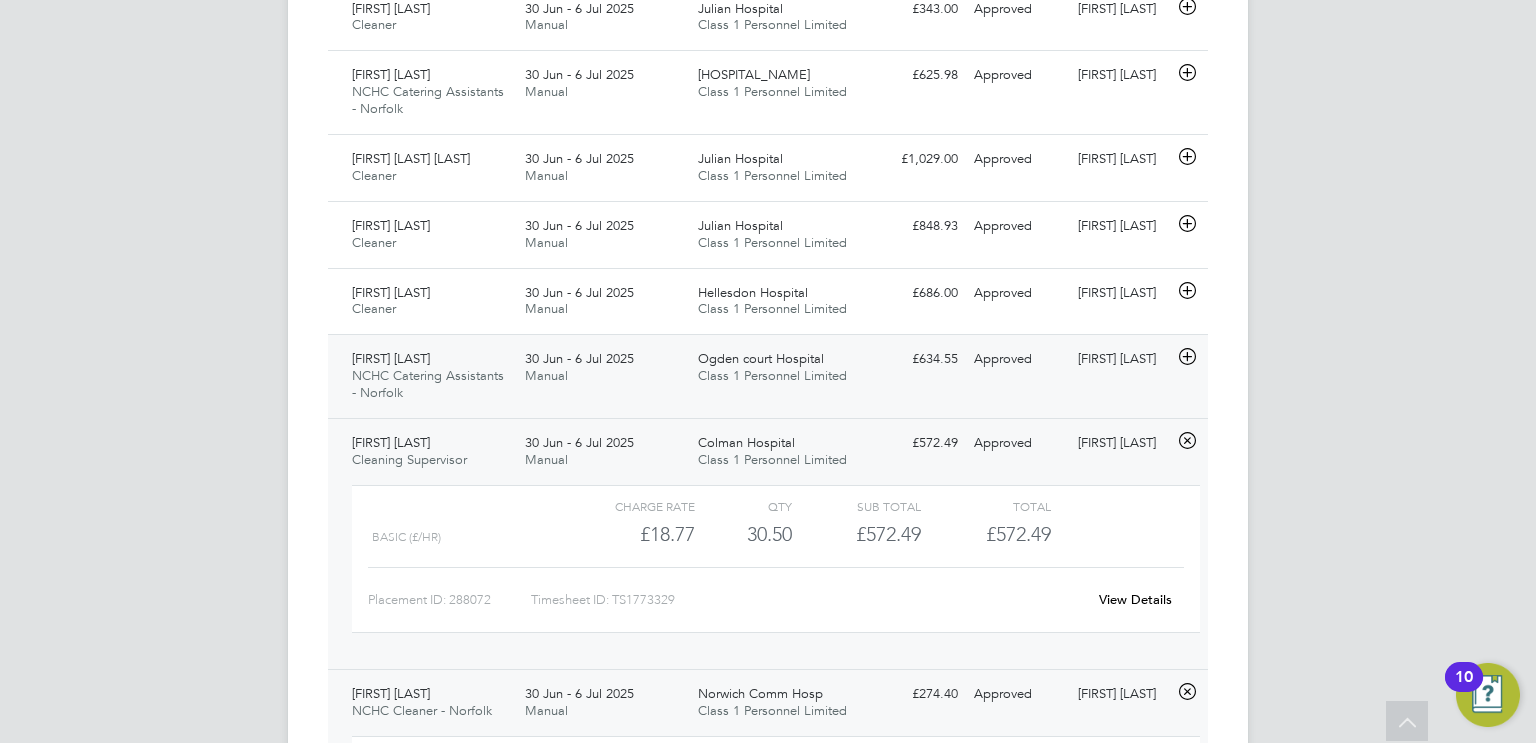 scroll, scrollTop: 1596, scrollLeft: 0, axis: vertical 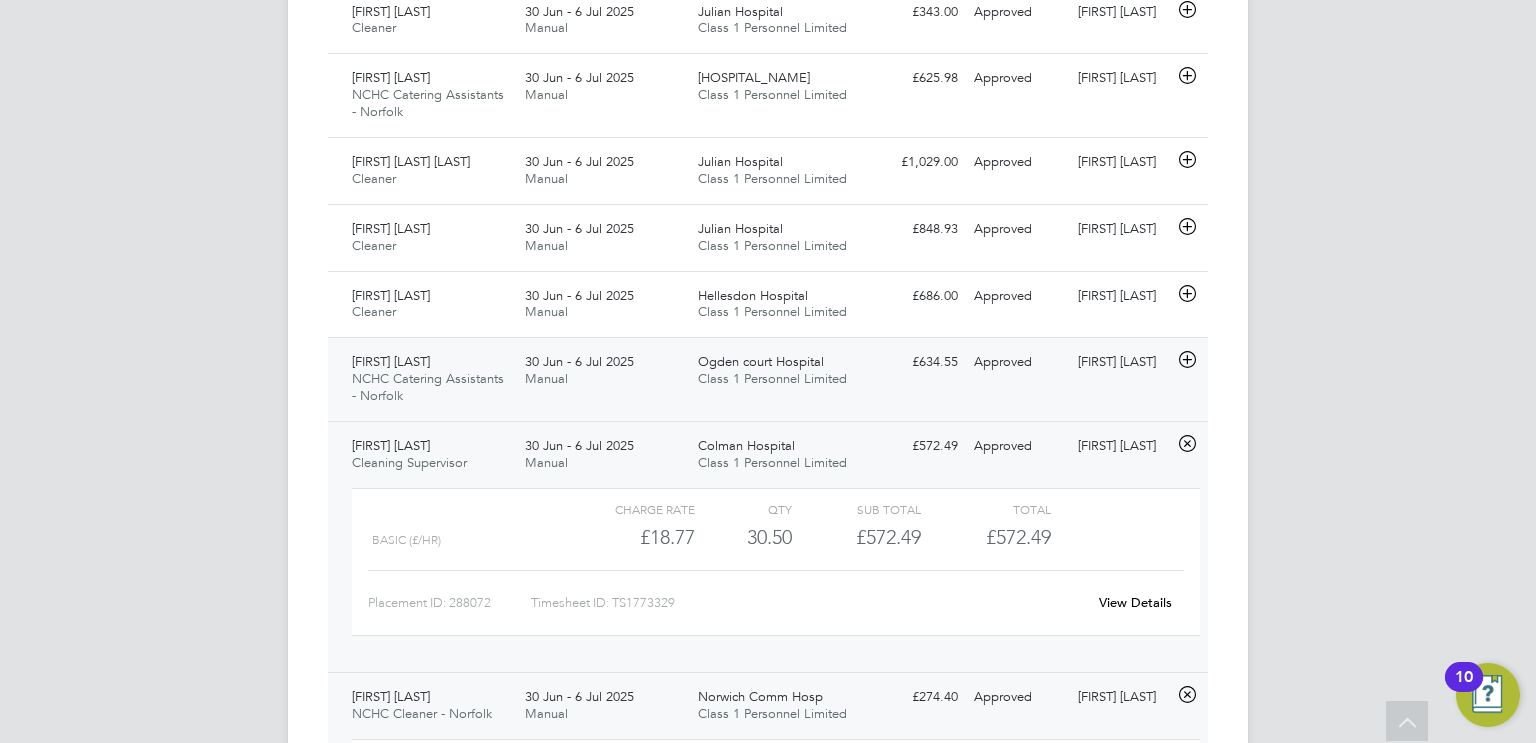 click on "Class 1 Personnel Limited" 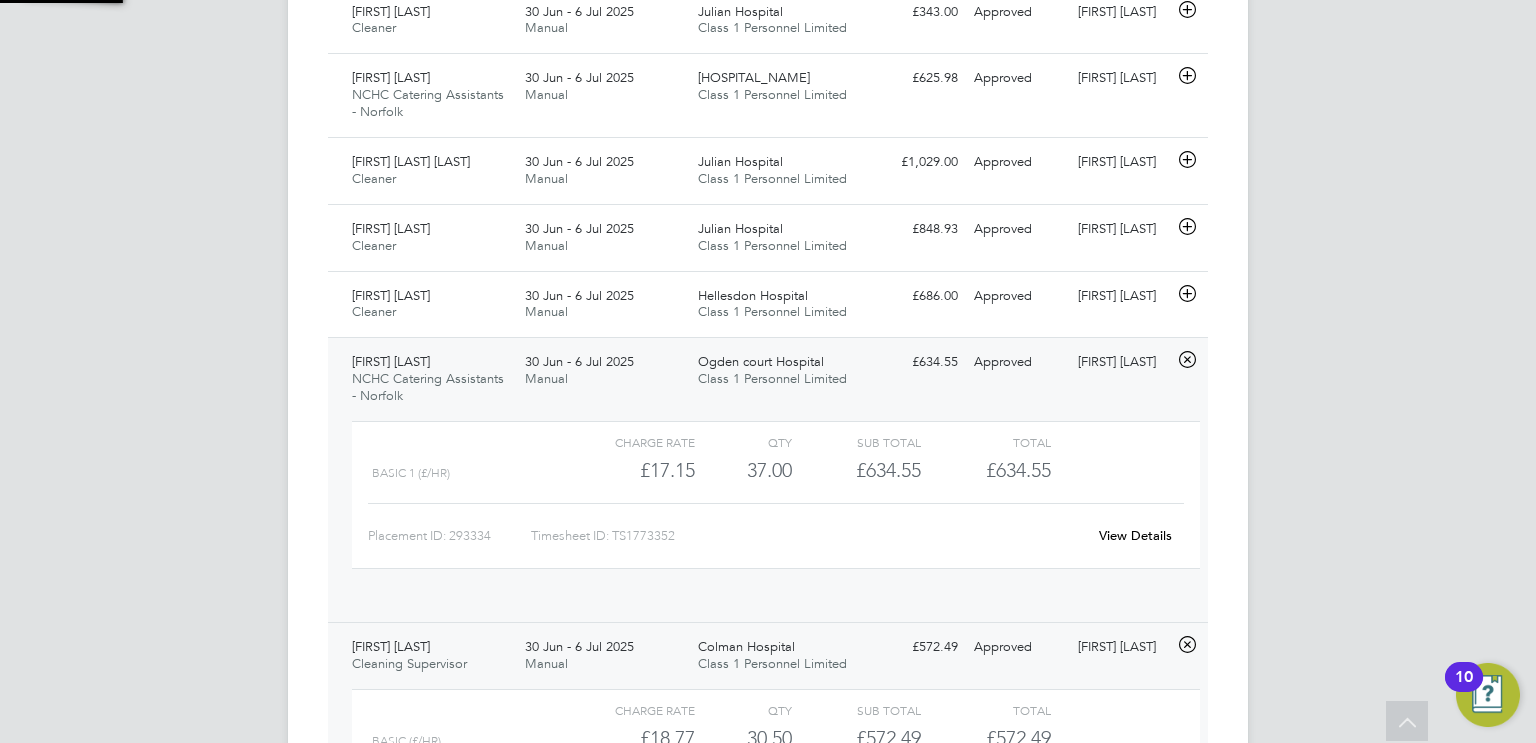 scroll, scrollTop: 9, scrollLeft: 9, axis: both 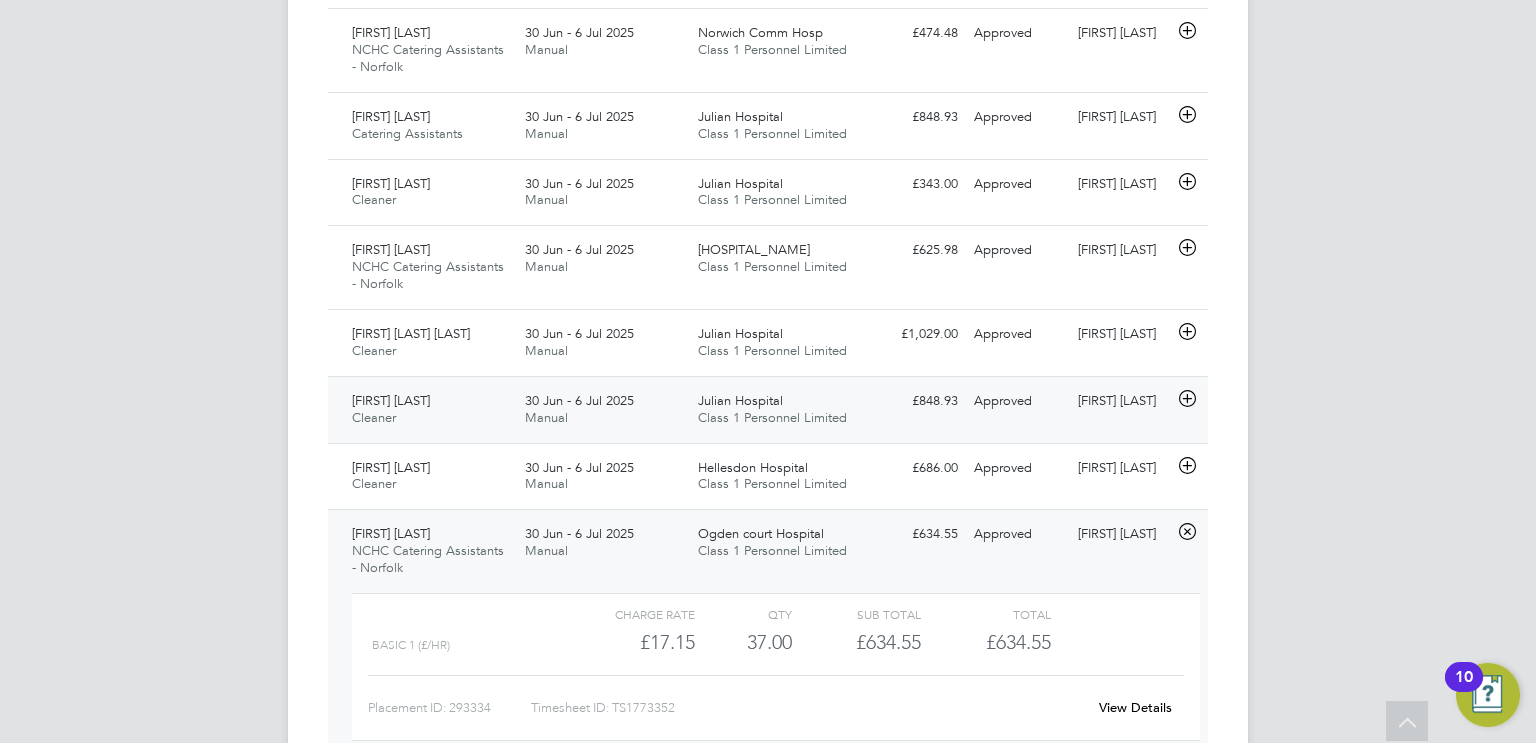 click on "Julian Hospital" 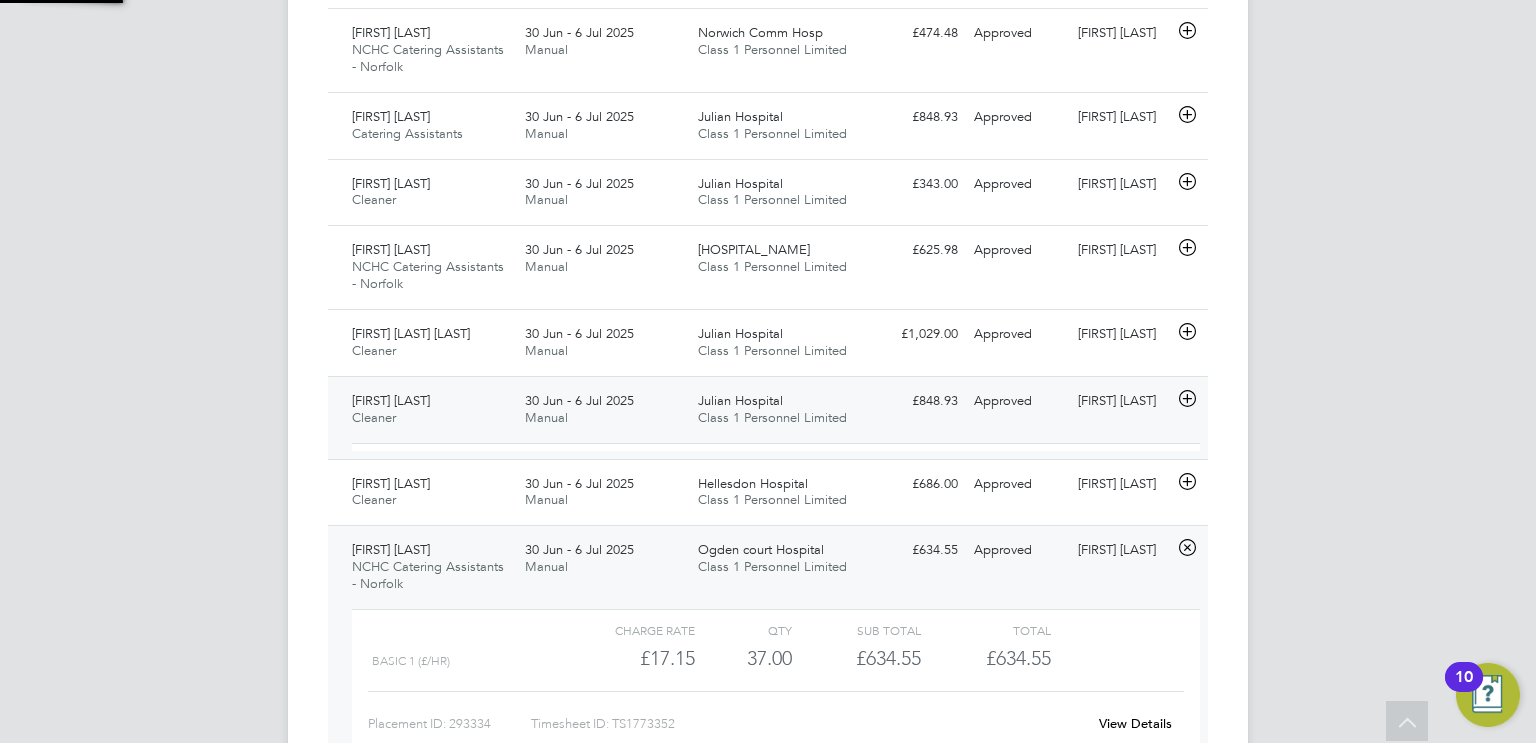 scroll, scrollTop: 9, scrollLeft: 9, axis: both 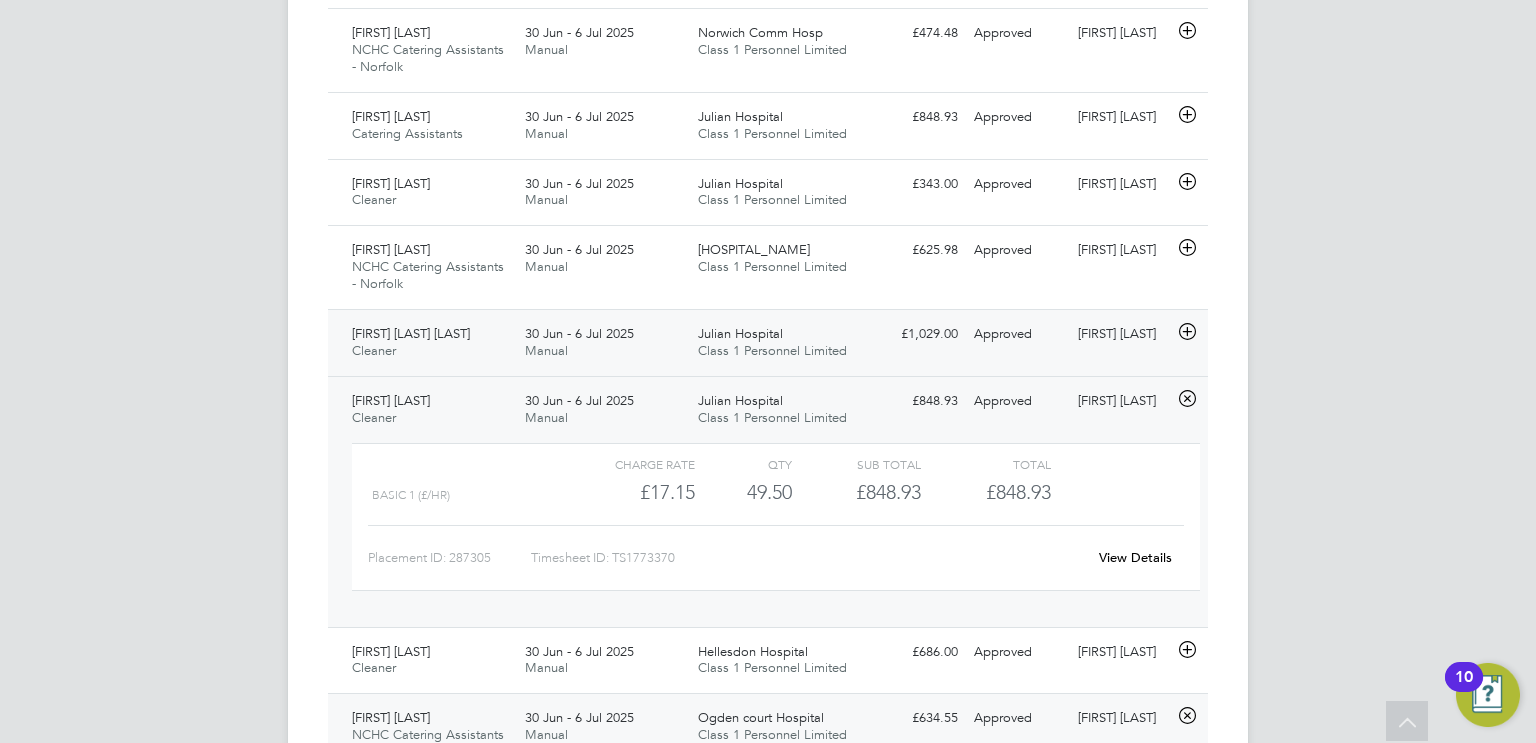 click on "Class 1 Personnel Limited" 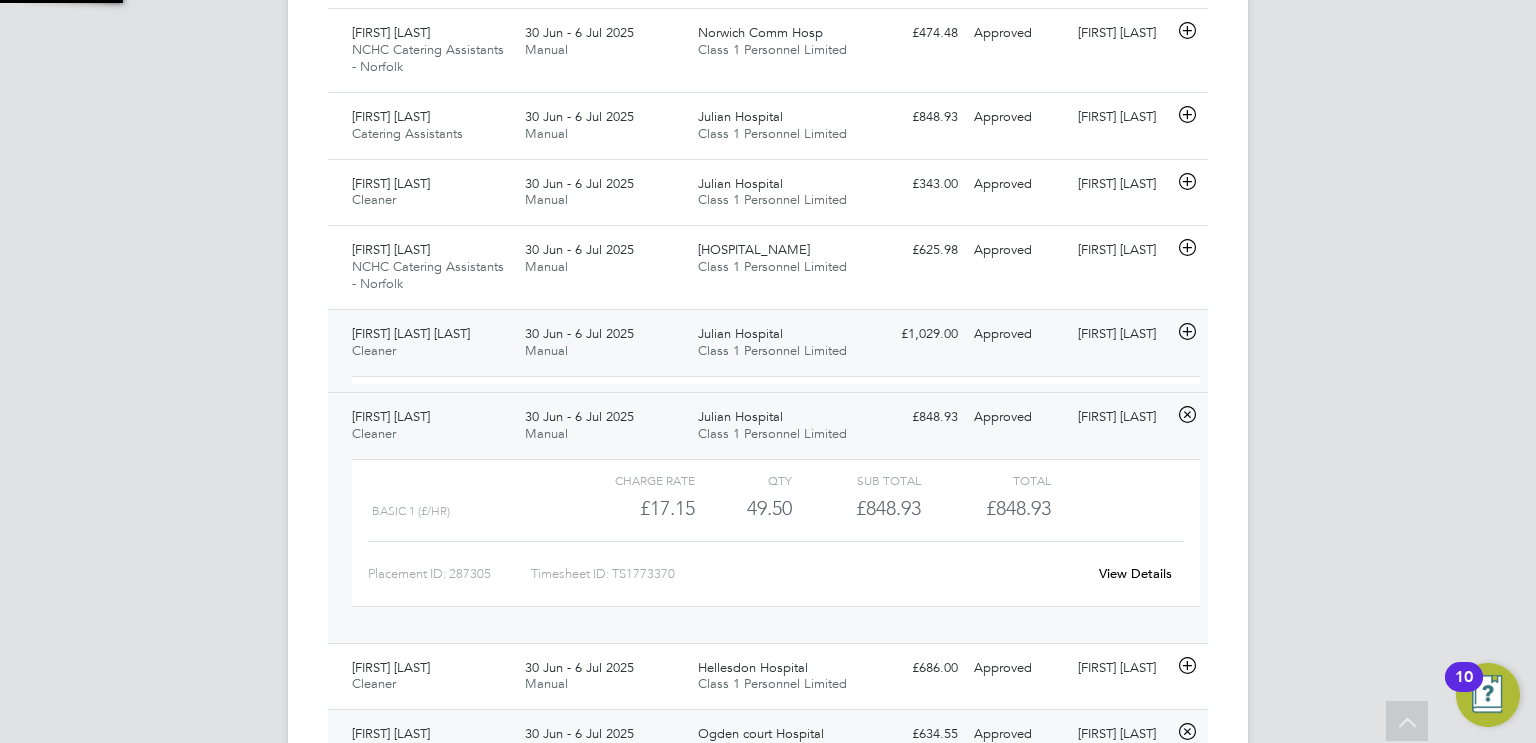 scroll, scrollTop: 9, scrollLeft: 9, axis: both 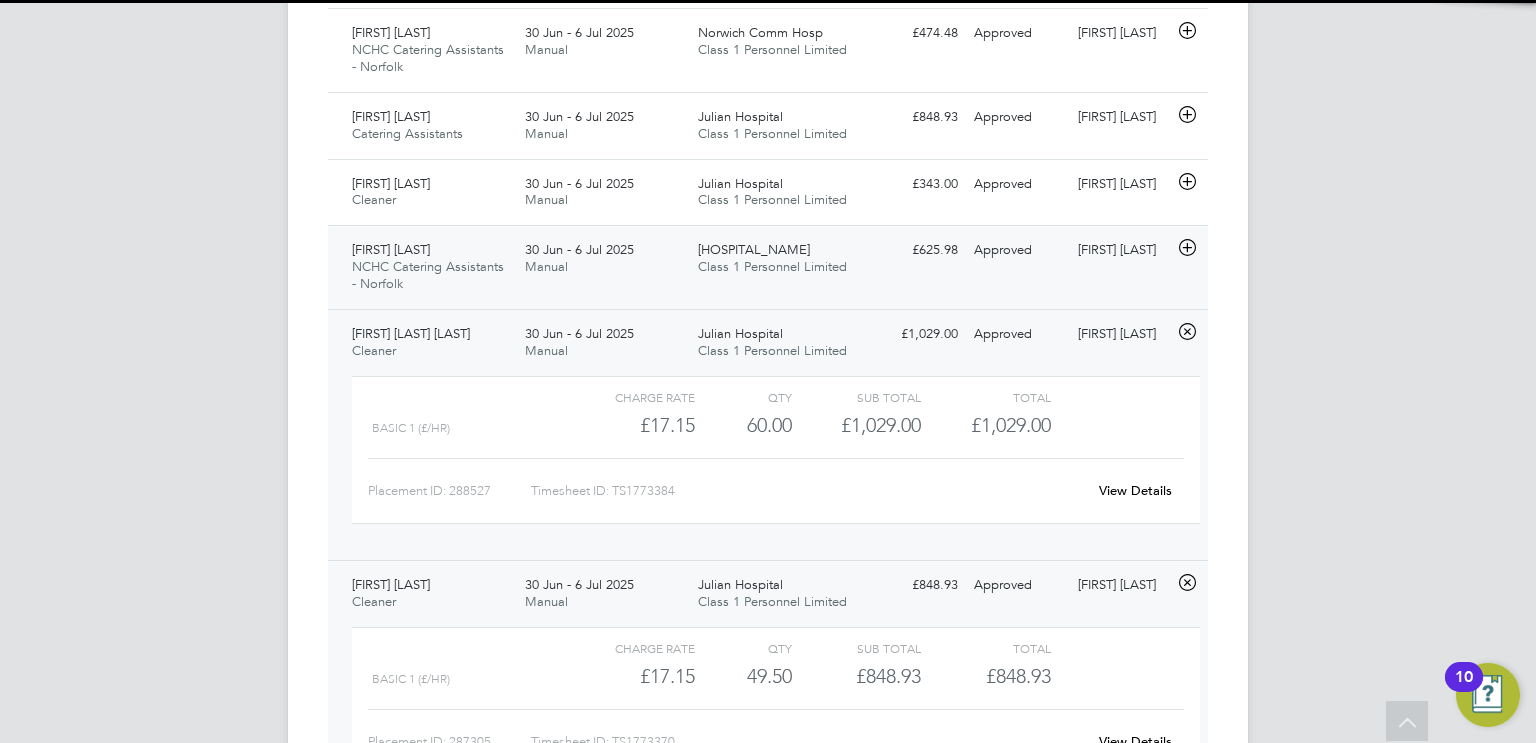 click on "Class 1 Personnel Limited" 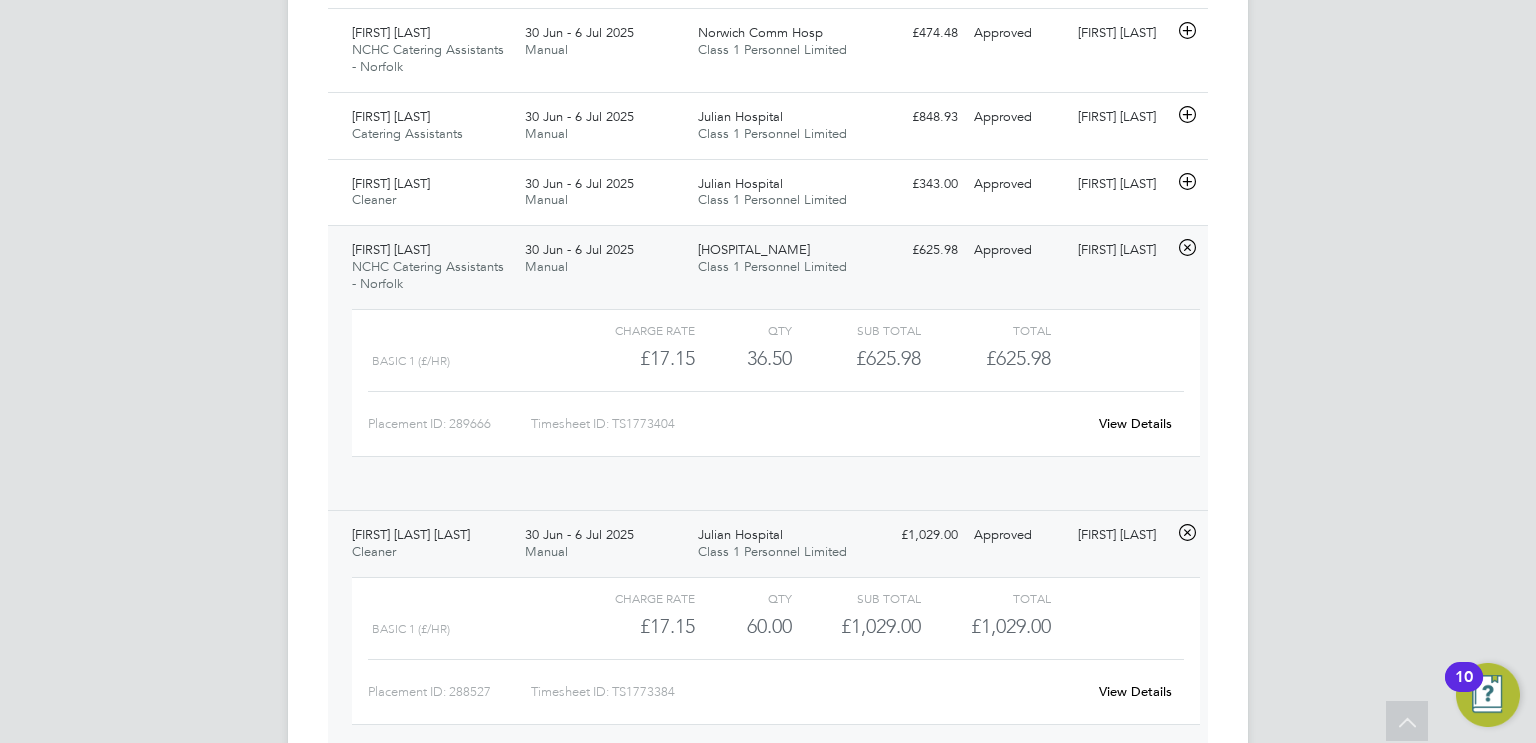 scroll, scrollTop: 9, scrollLeft: 9, axis: both 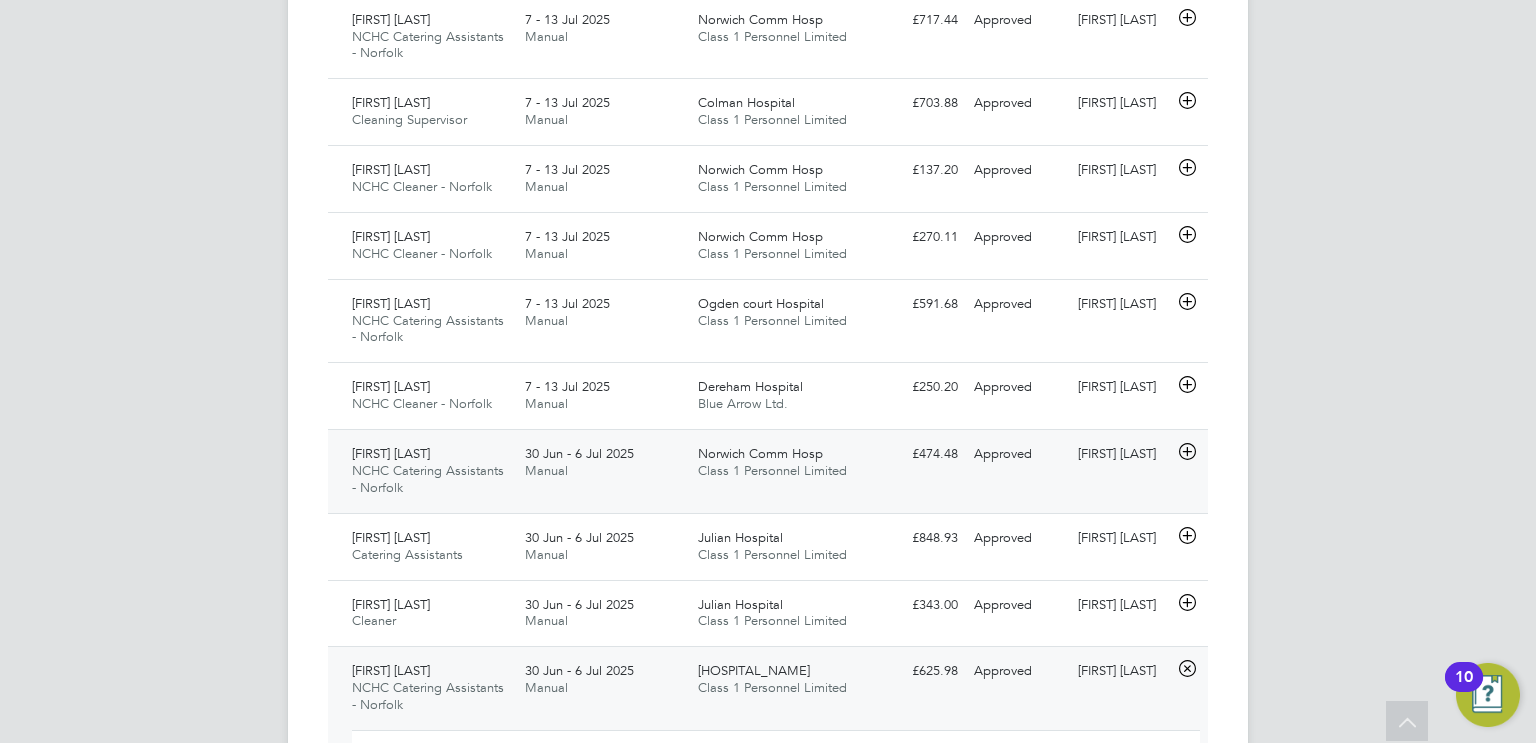 click on "Class 1 Personnel Limited" 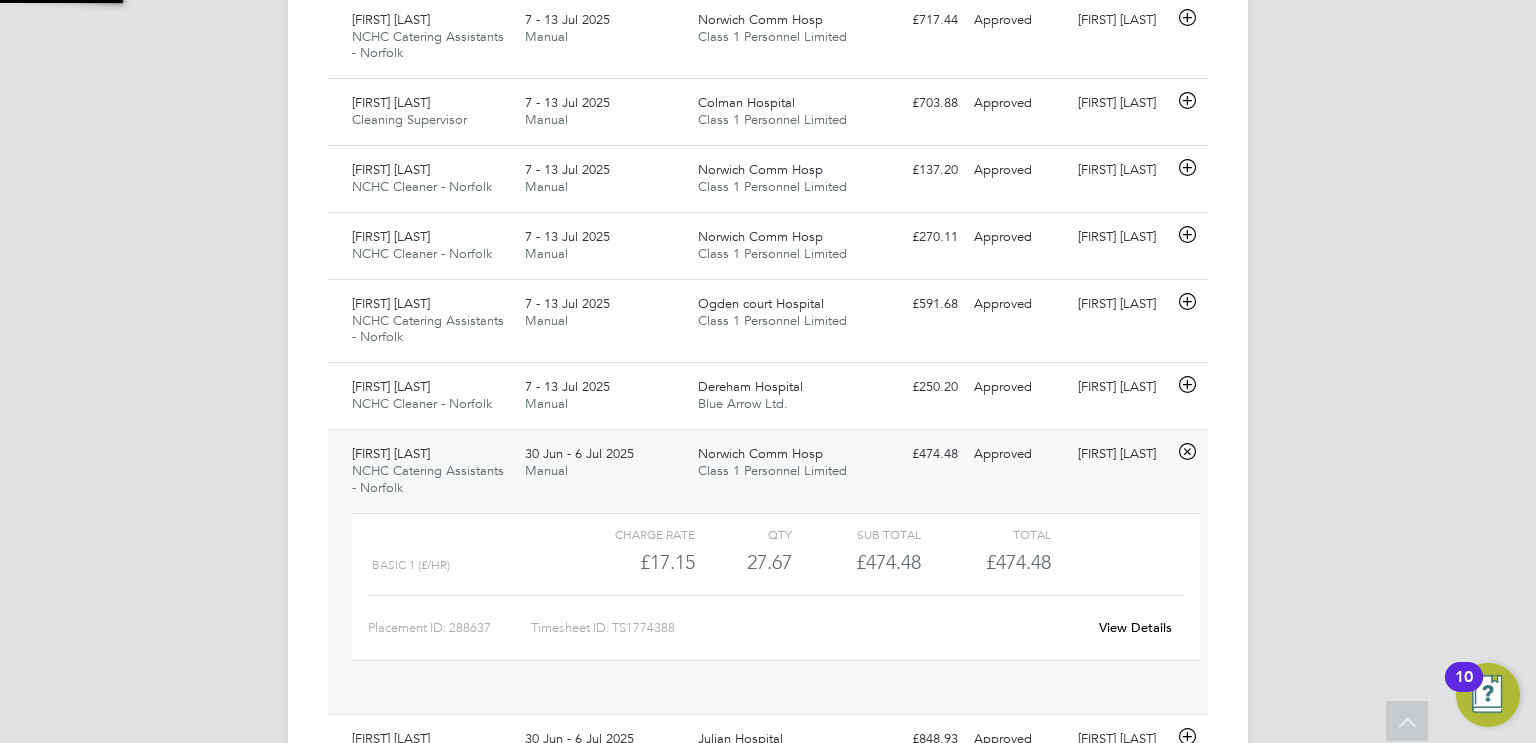 scroll, scrollTop: 9, scrollLeft: 9, axis: both 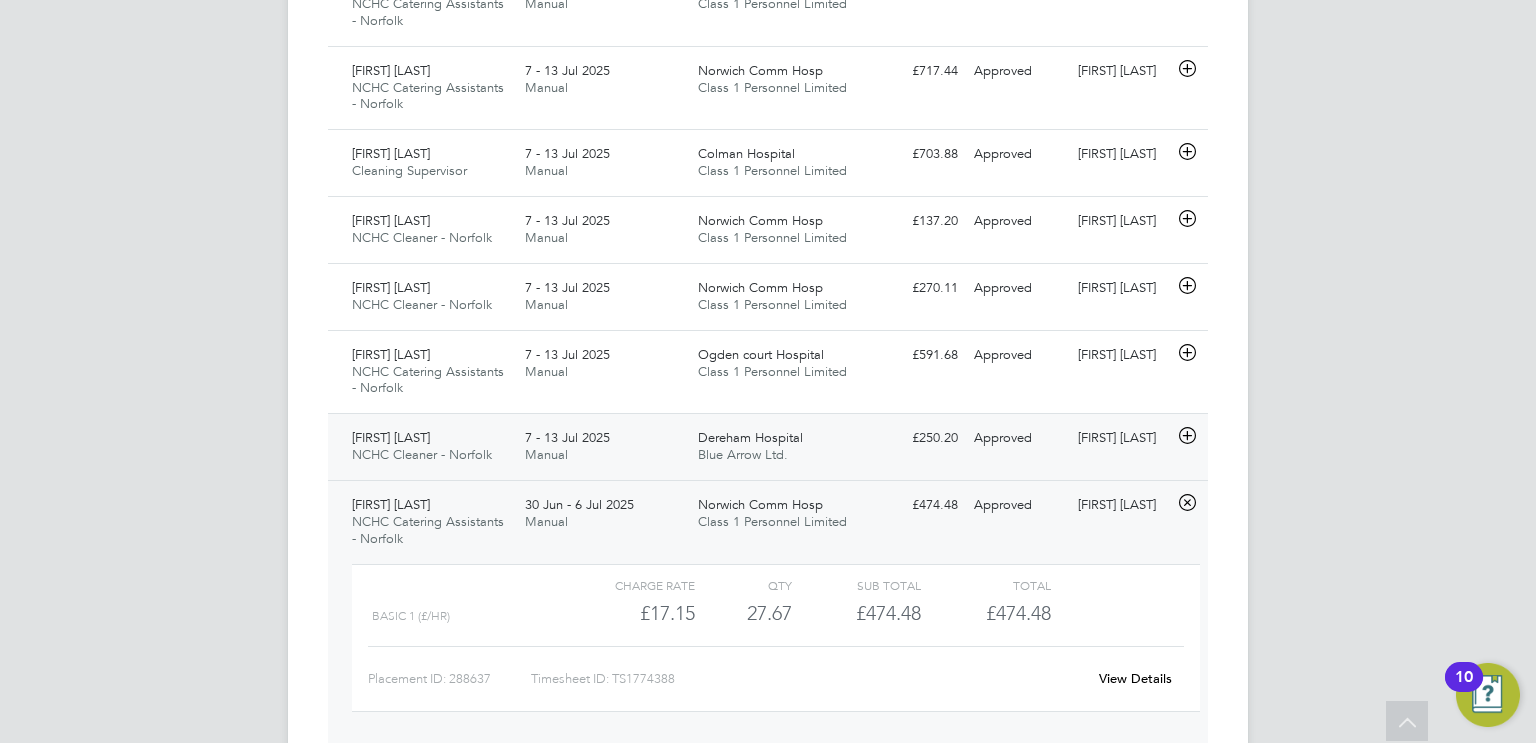 click on "Dereham Hospital" 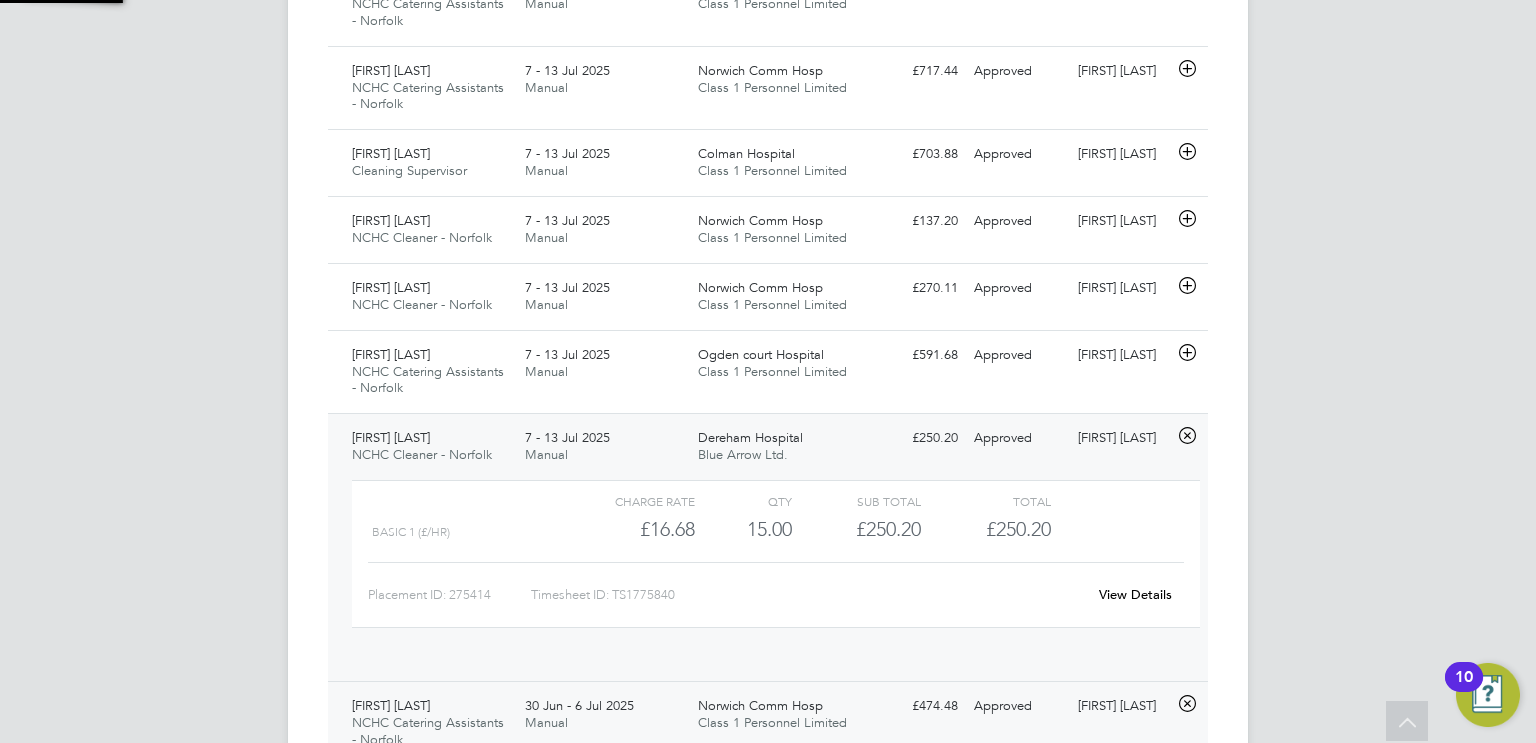 scroll, scrollTop: 9, scrollLeft: 9, axis: both 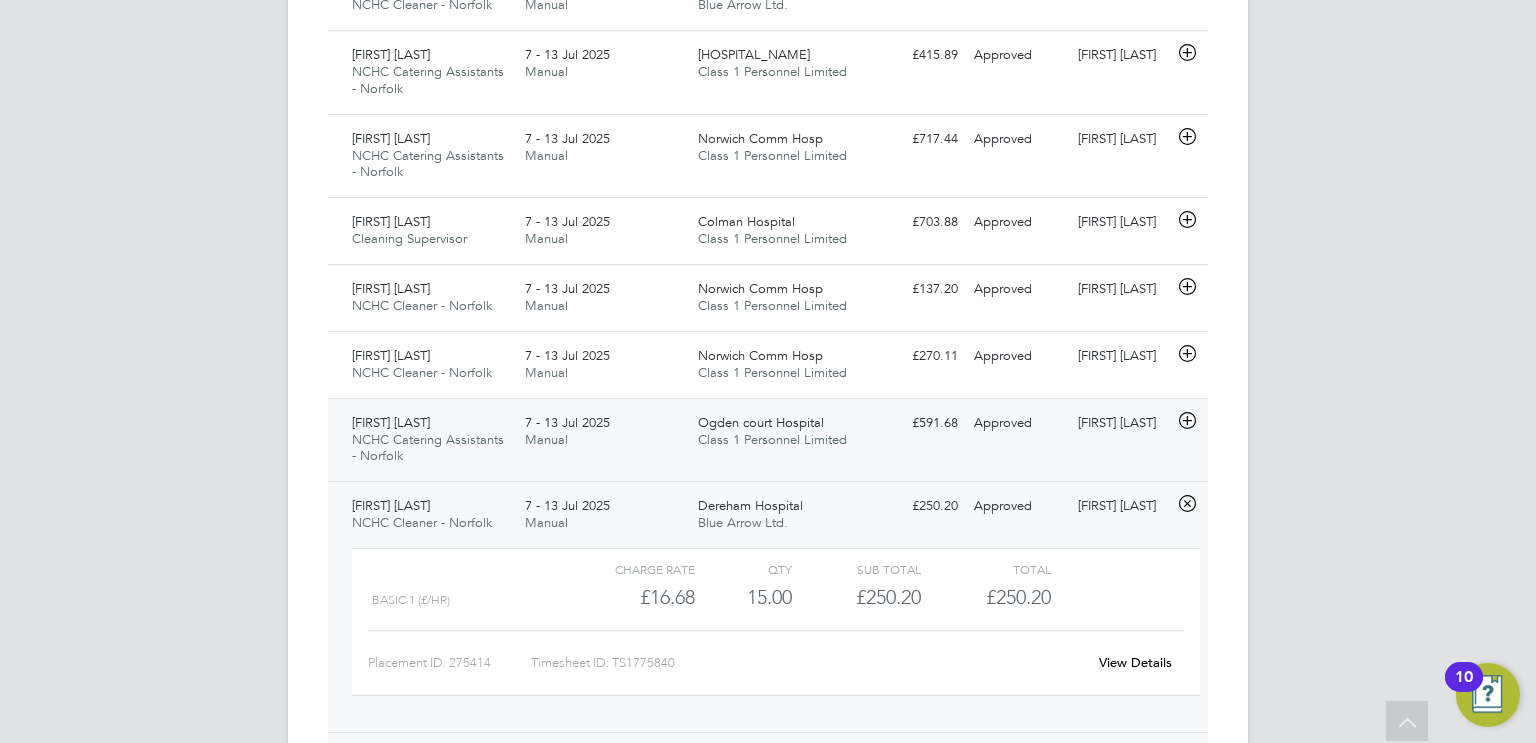 click on "Ogden court Hospital" 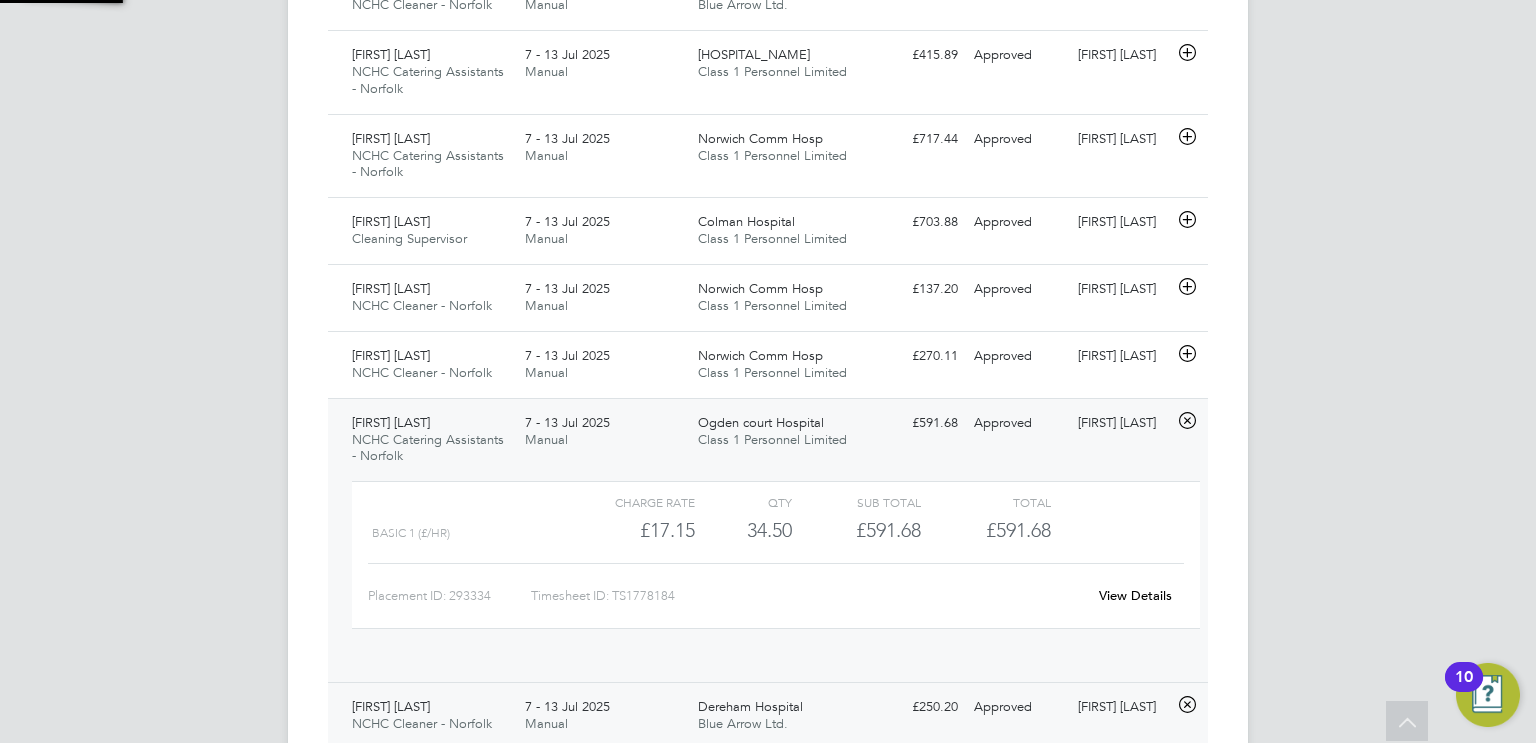 scroll, scrollTop: 9, scrollLeft: 9, axis: both 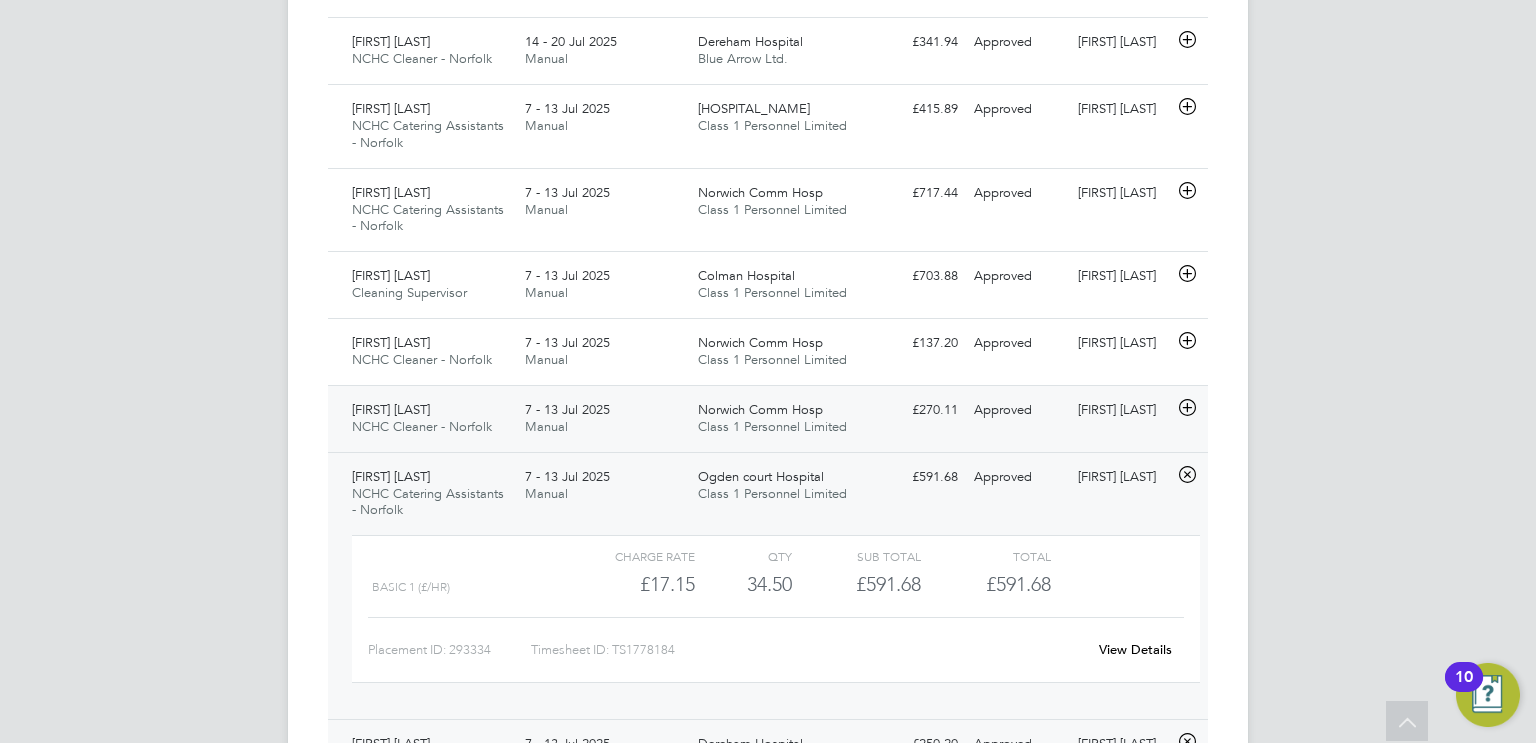 click on "Class 1 Personnel Limited" 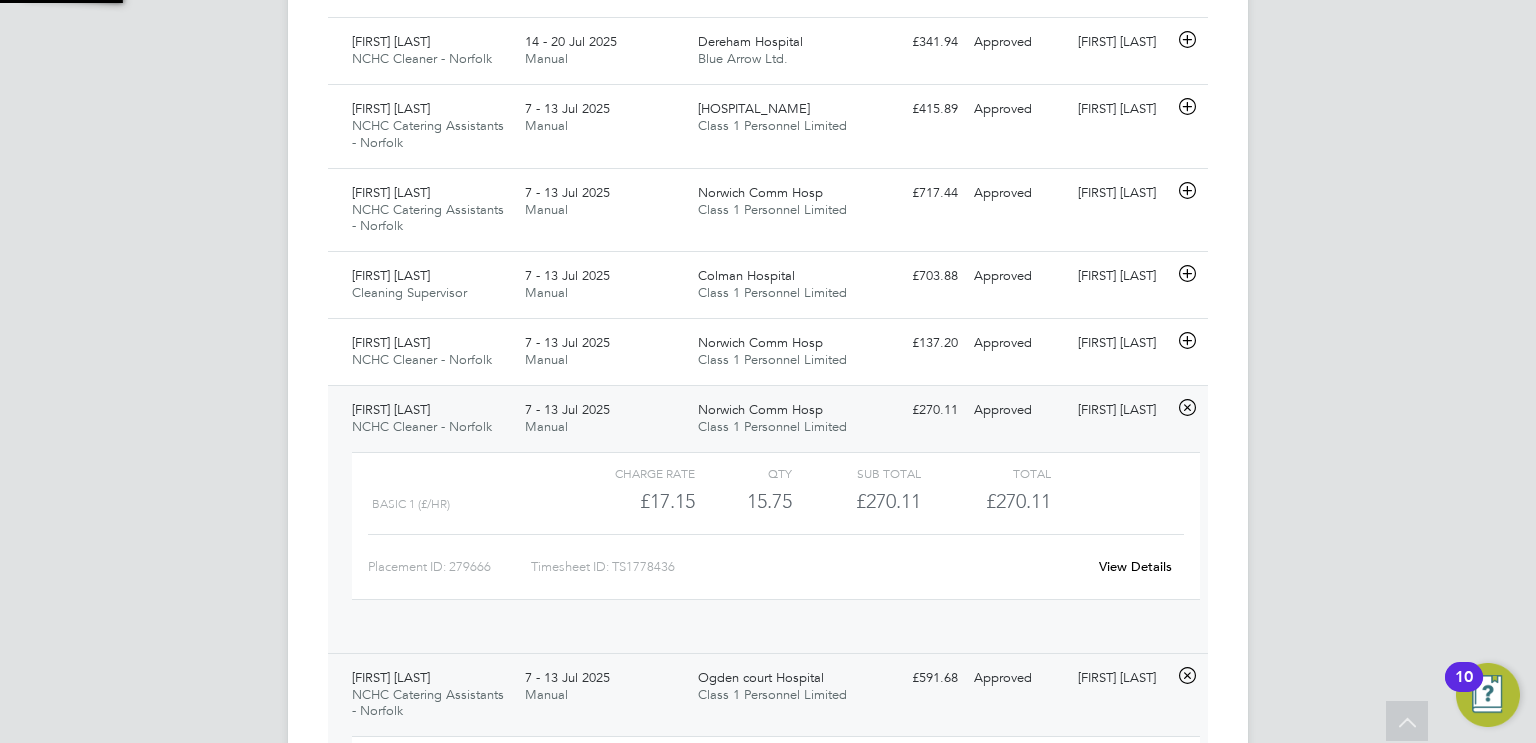 scroll, scrollTop: 9, scrollLeft: 9, axis: both 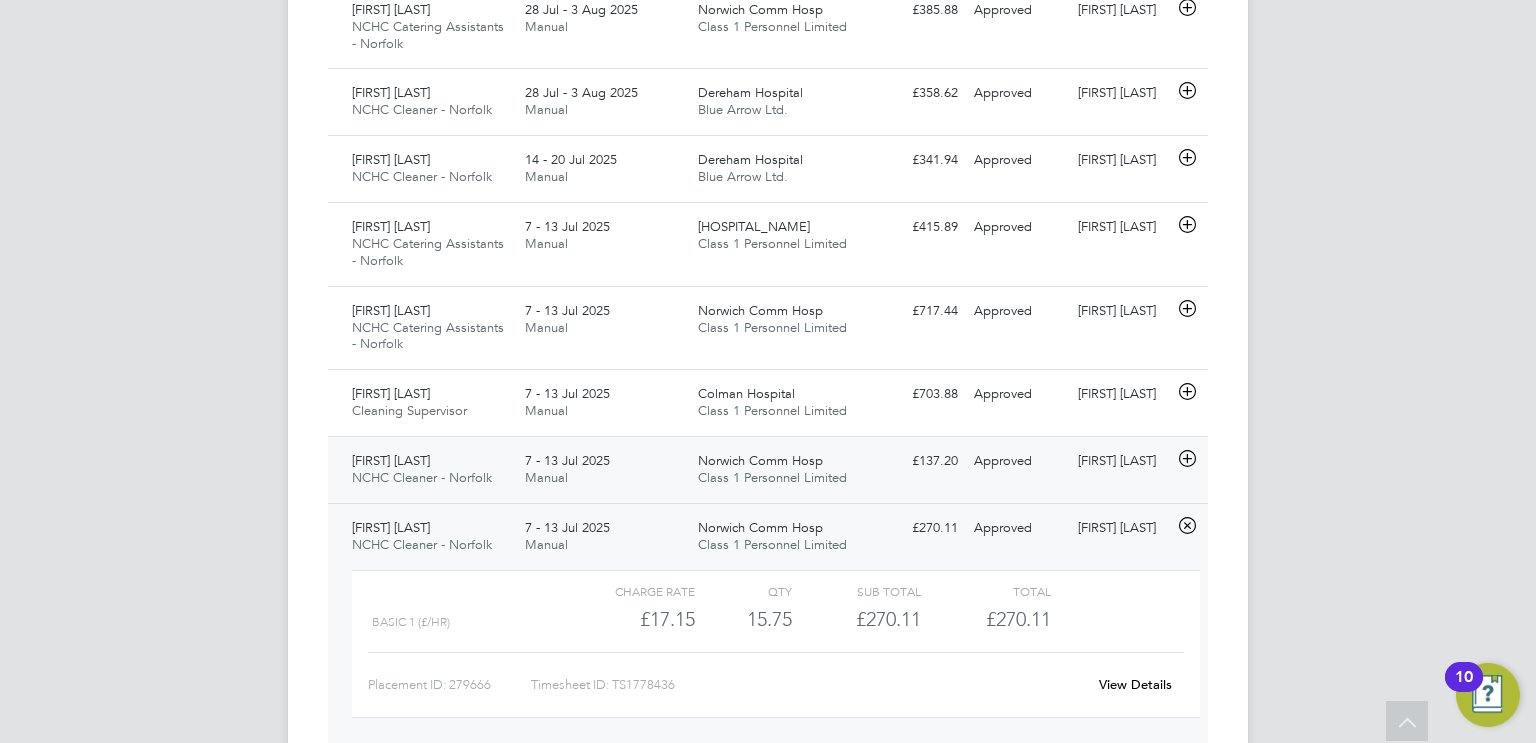 click on "Class 1 Personnel Limited" 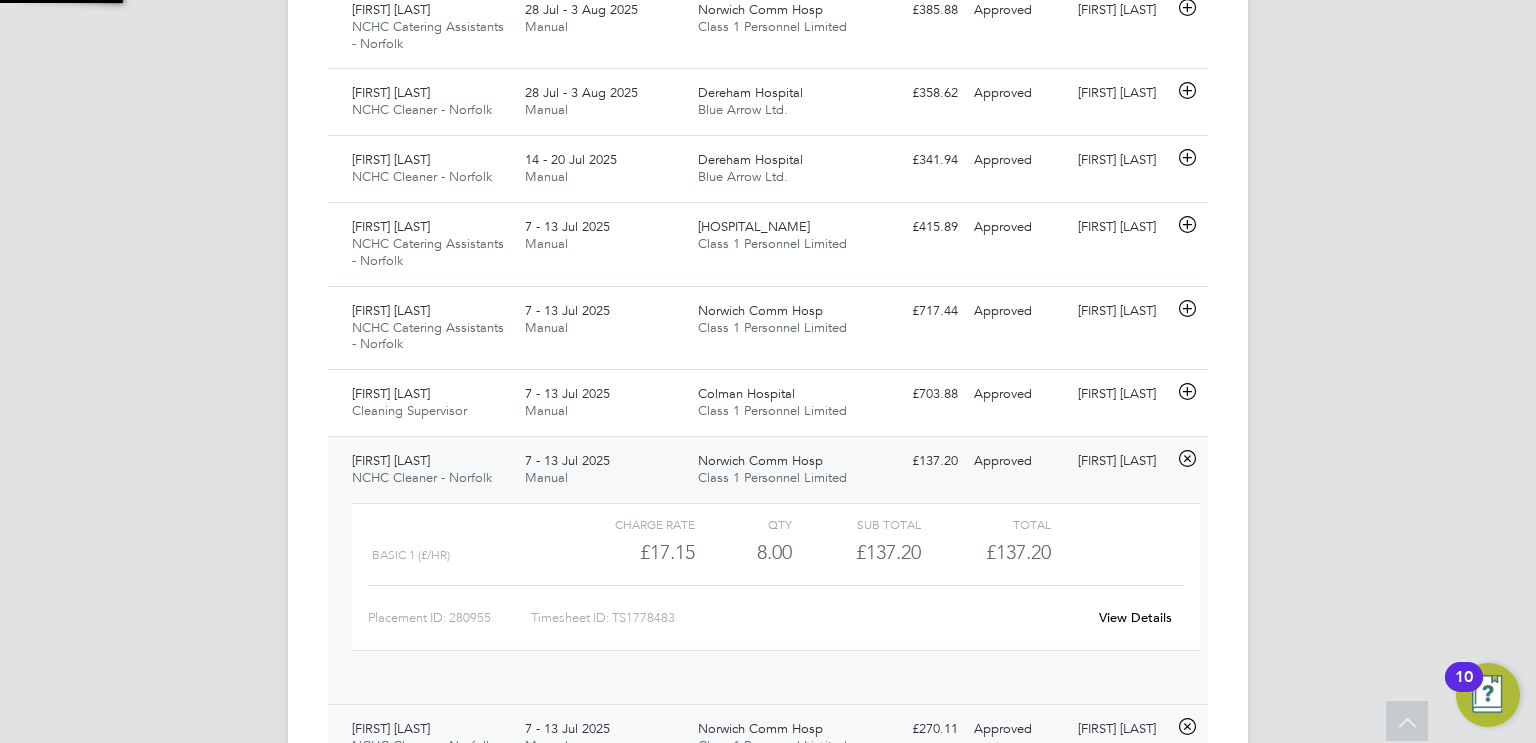 scroll, scrollTop: 9, scrollLeft: 9, axis: both 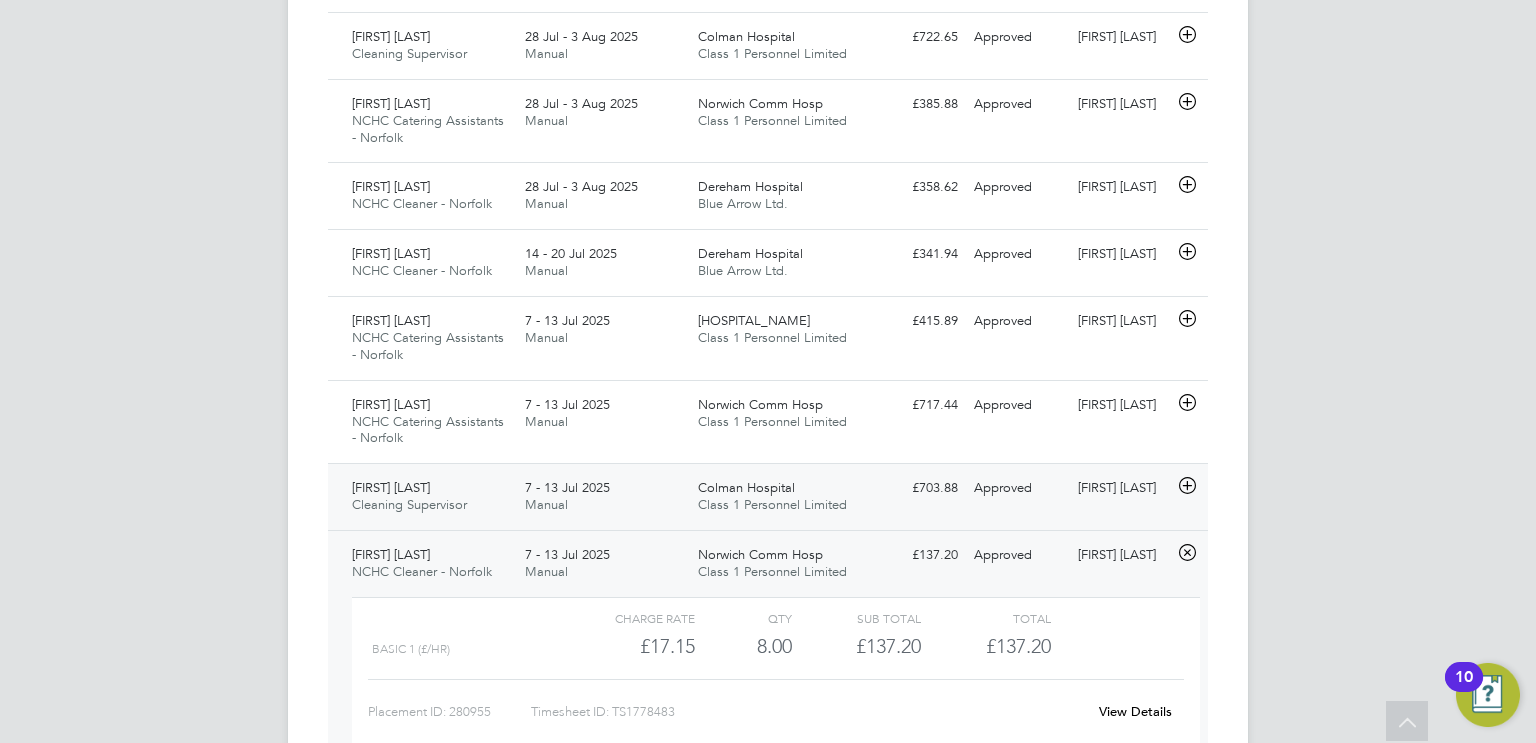 click on "Colman Hospital" 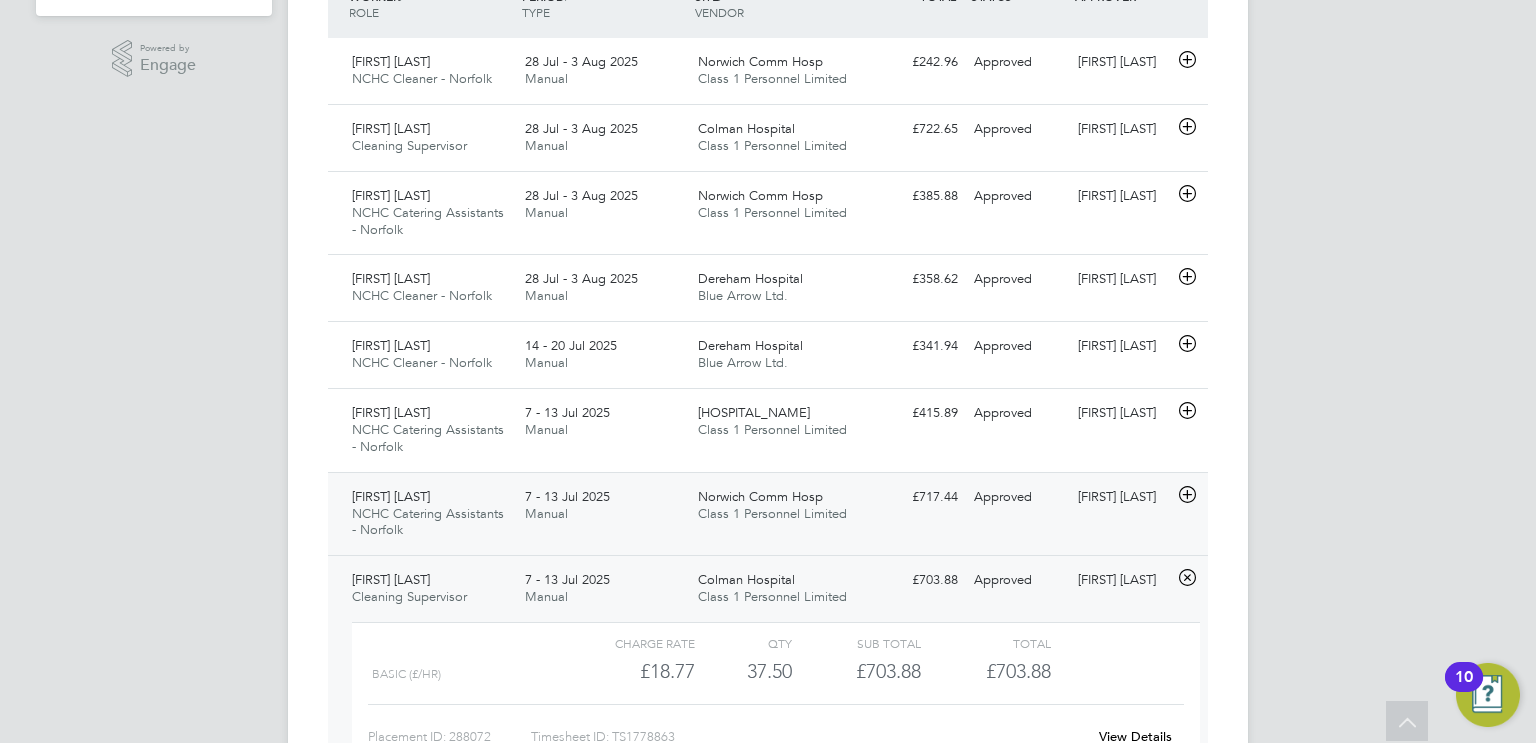 click on "Norwich Comm Hosp" 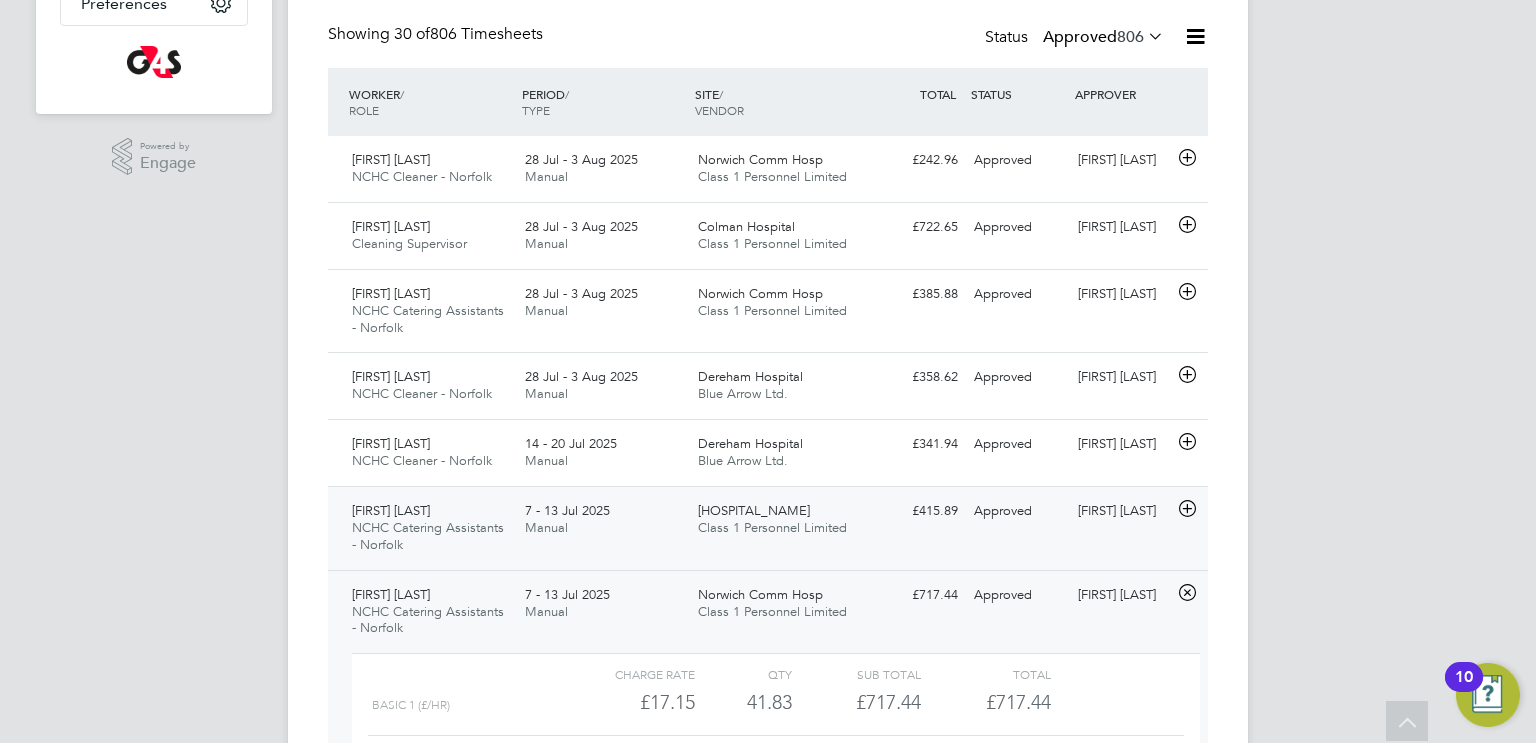 click on "Kelling Hospital Class 1 Personnel Limited" 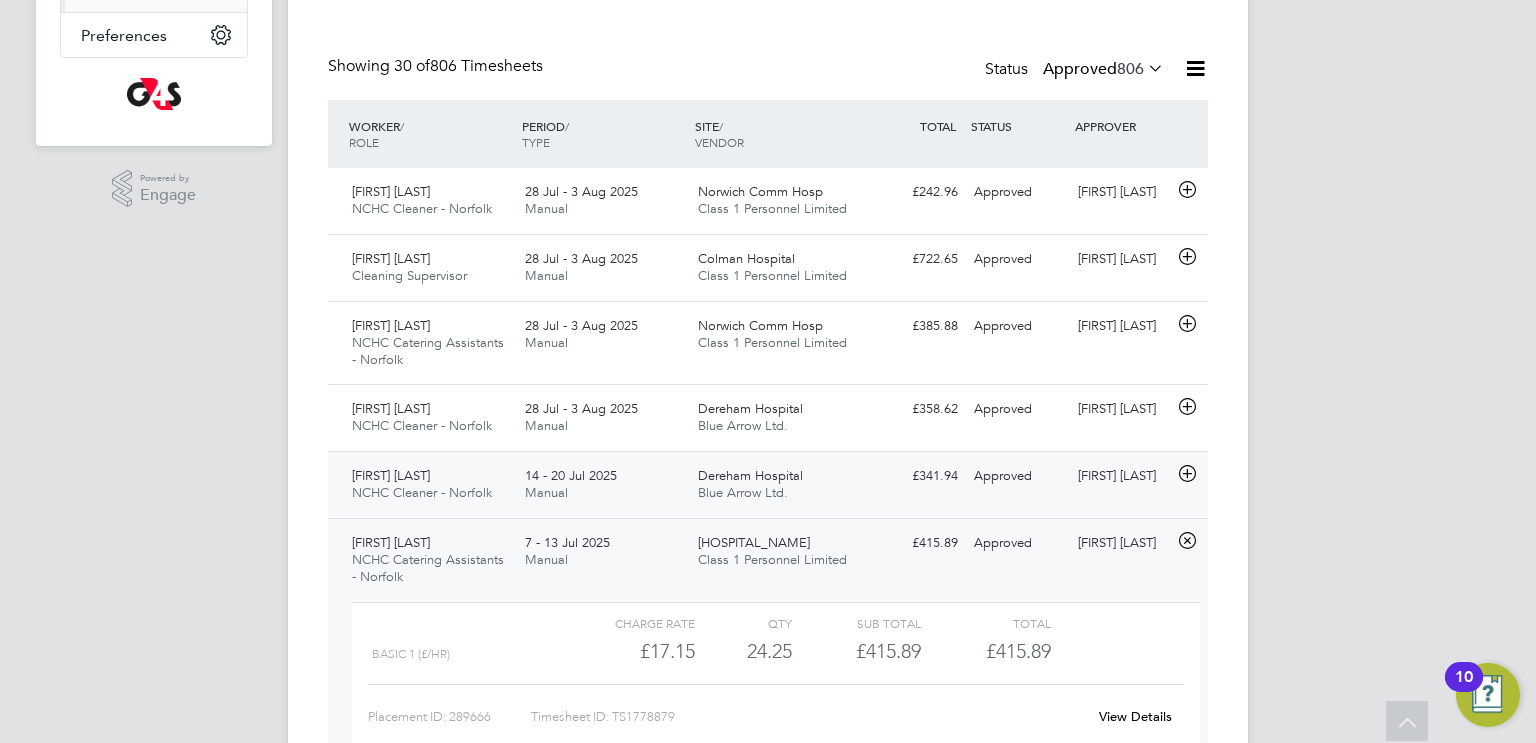 click on "Blue Arrow Ltd." 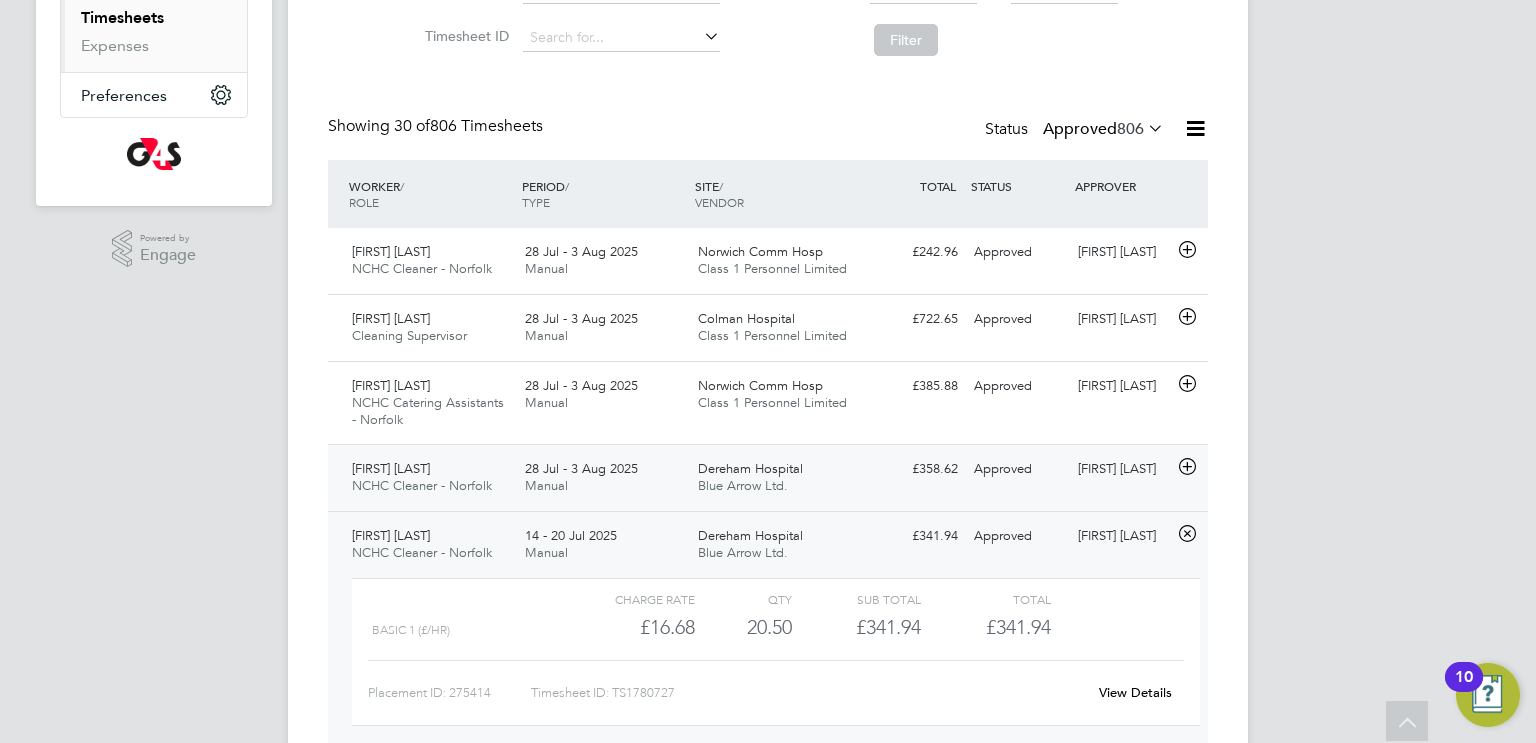click on "Blue Arrow Ltd." 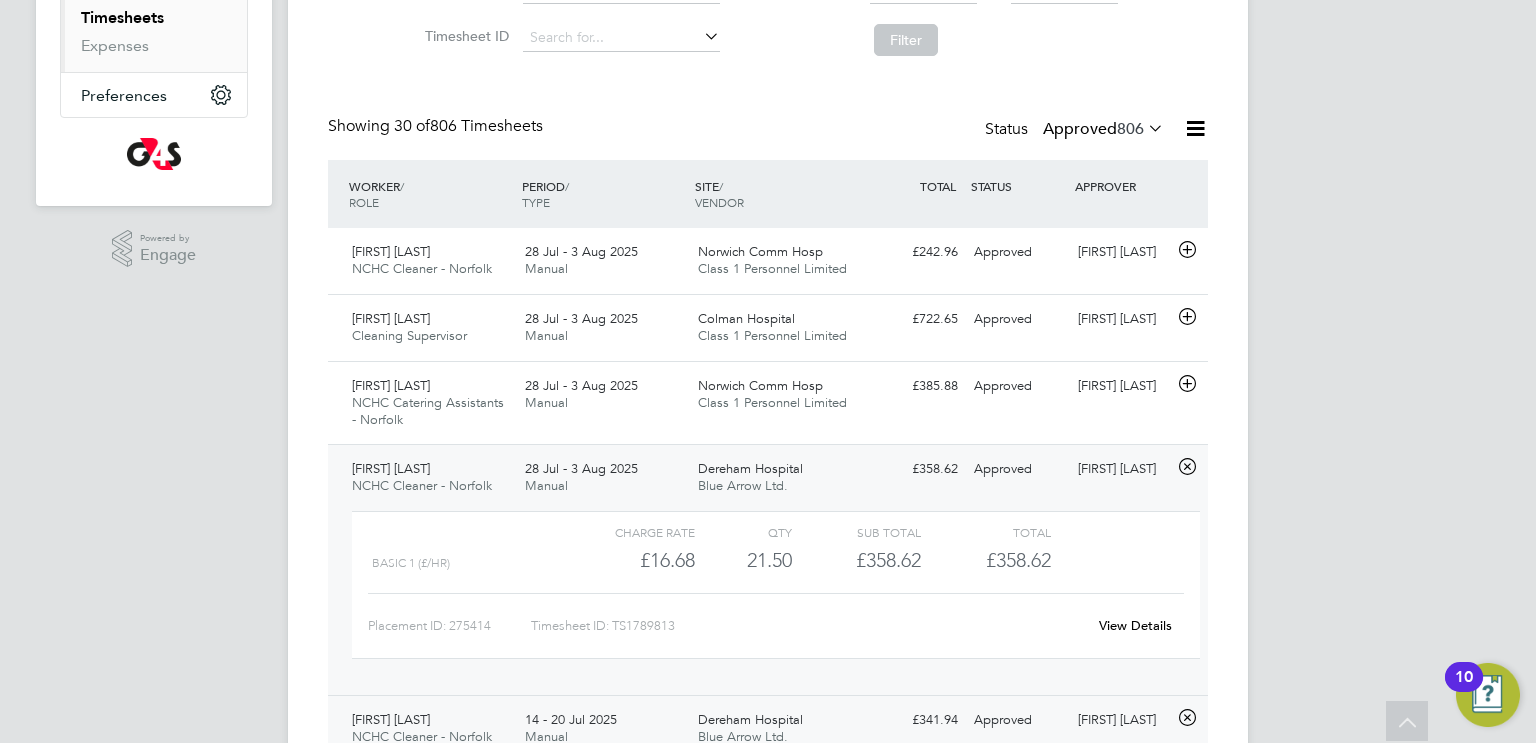 click on "View Details" 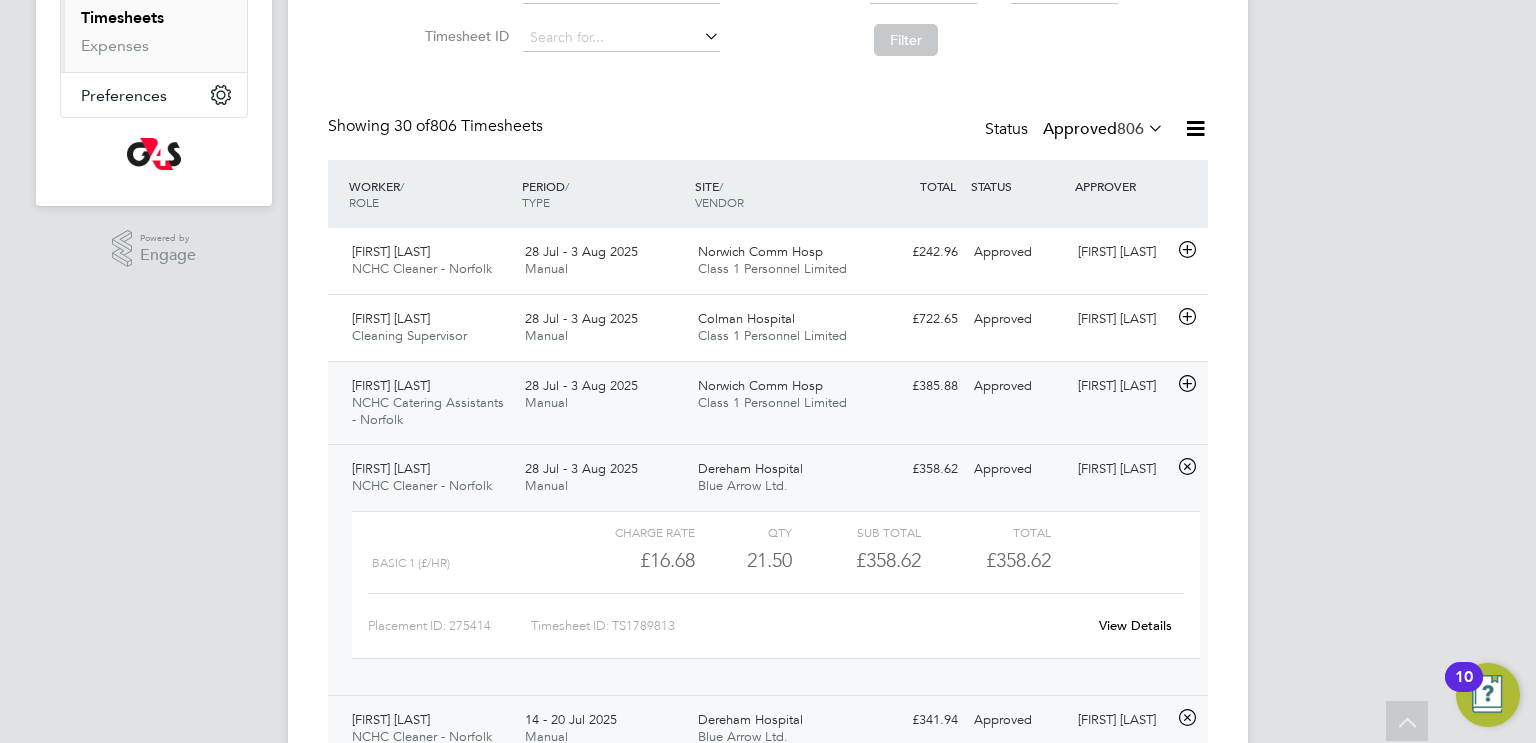 click on "Class 1 Personnel Limited" 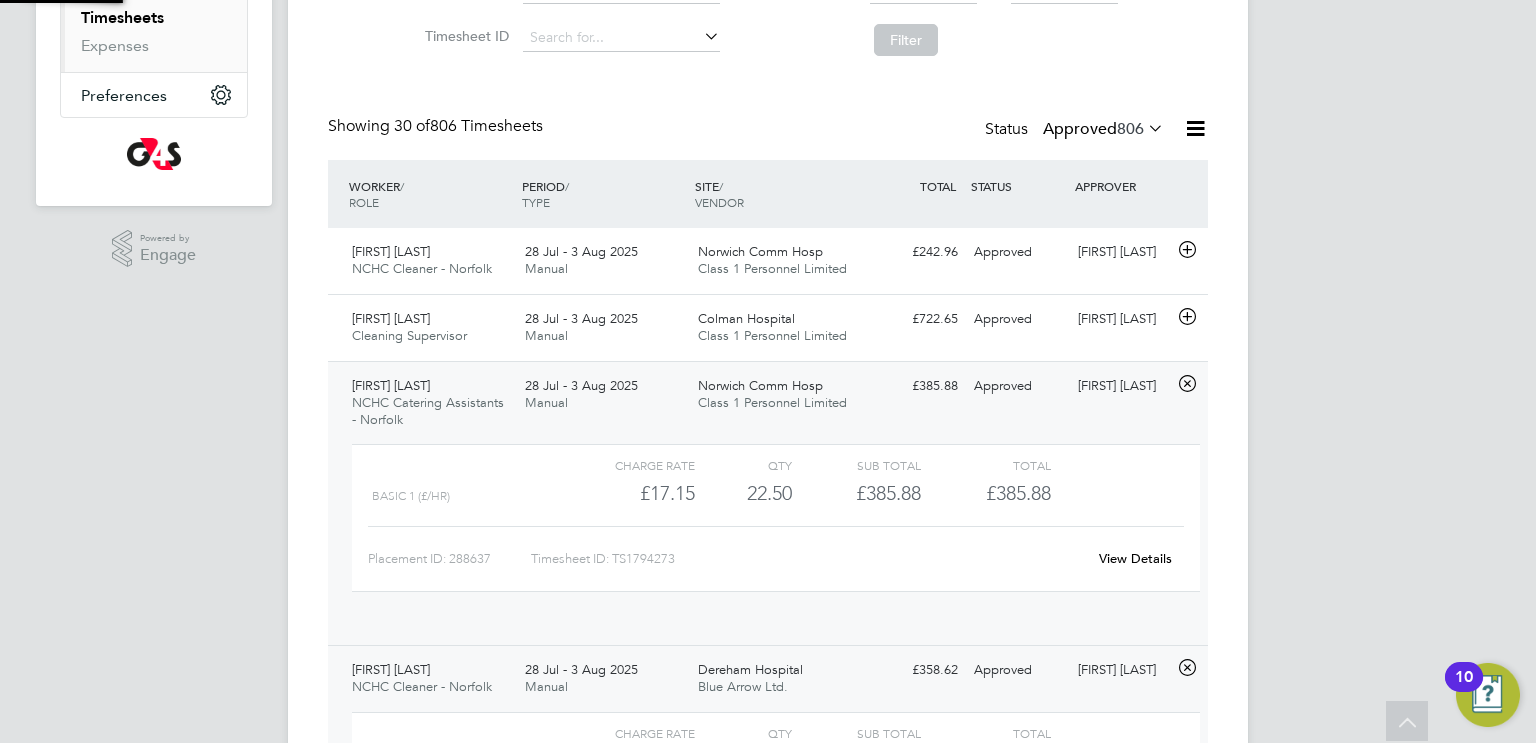 scroll, scrollTop: 9, scrollLeft: 9, axis: both 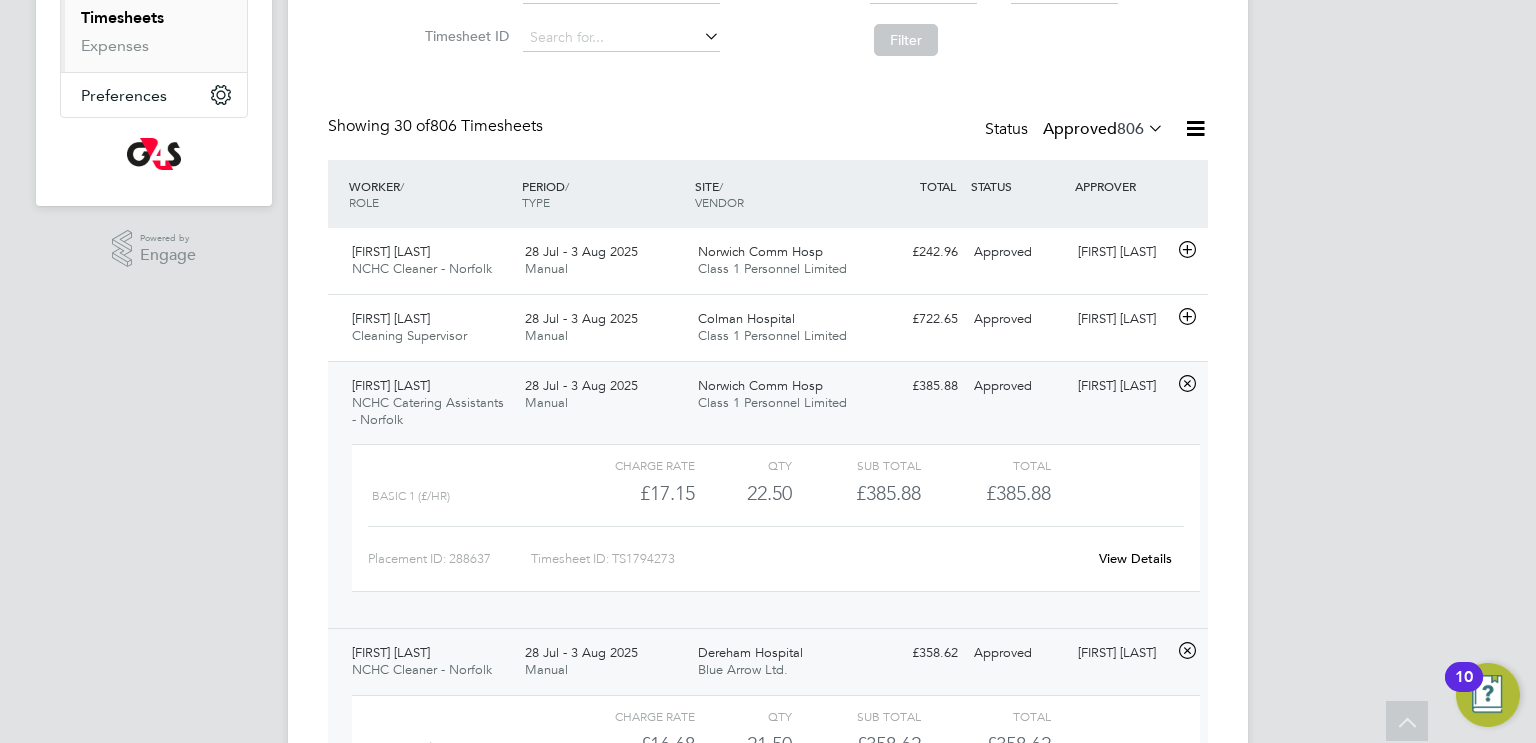 click on "View Details" 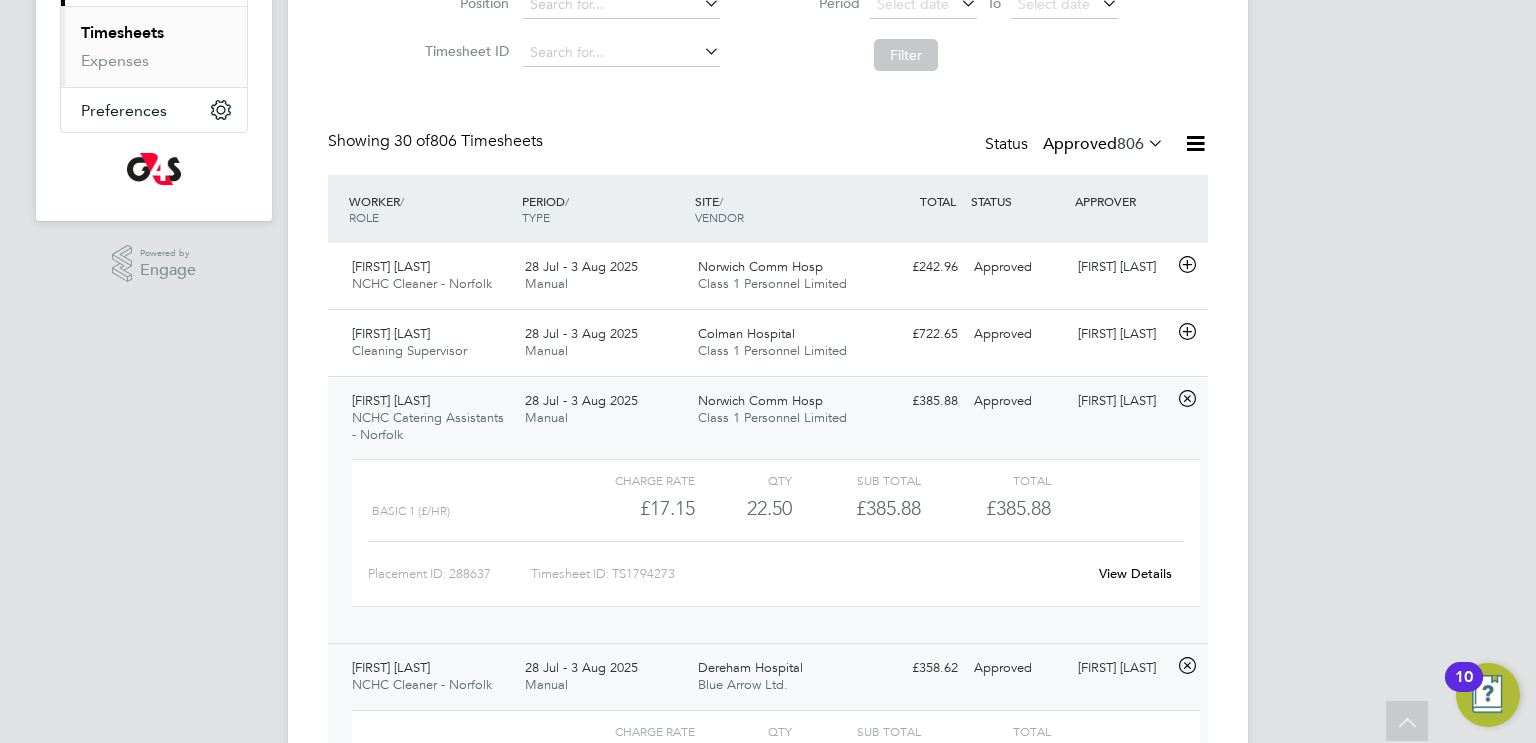 scroll, scrollTop: 216, scrollLeft: 0, axis: vertical 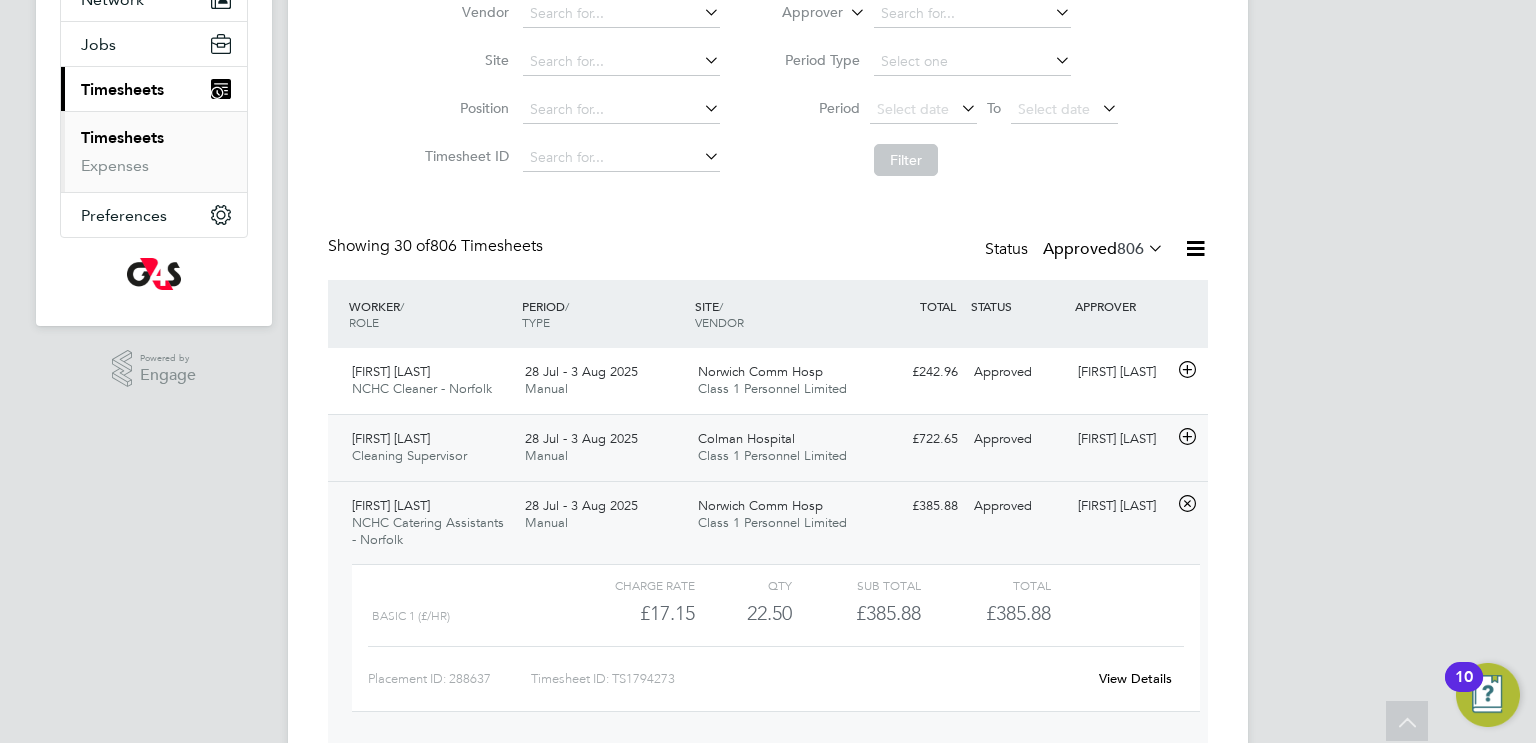 click on "Colman Hospital Class 1 Personnel Limited" 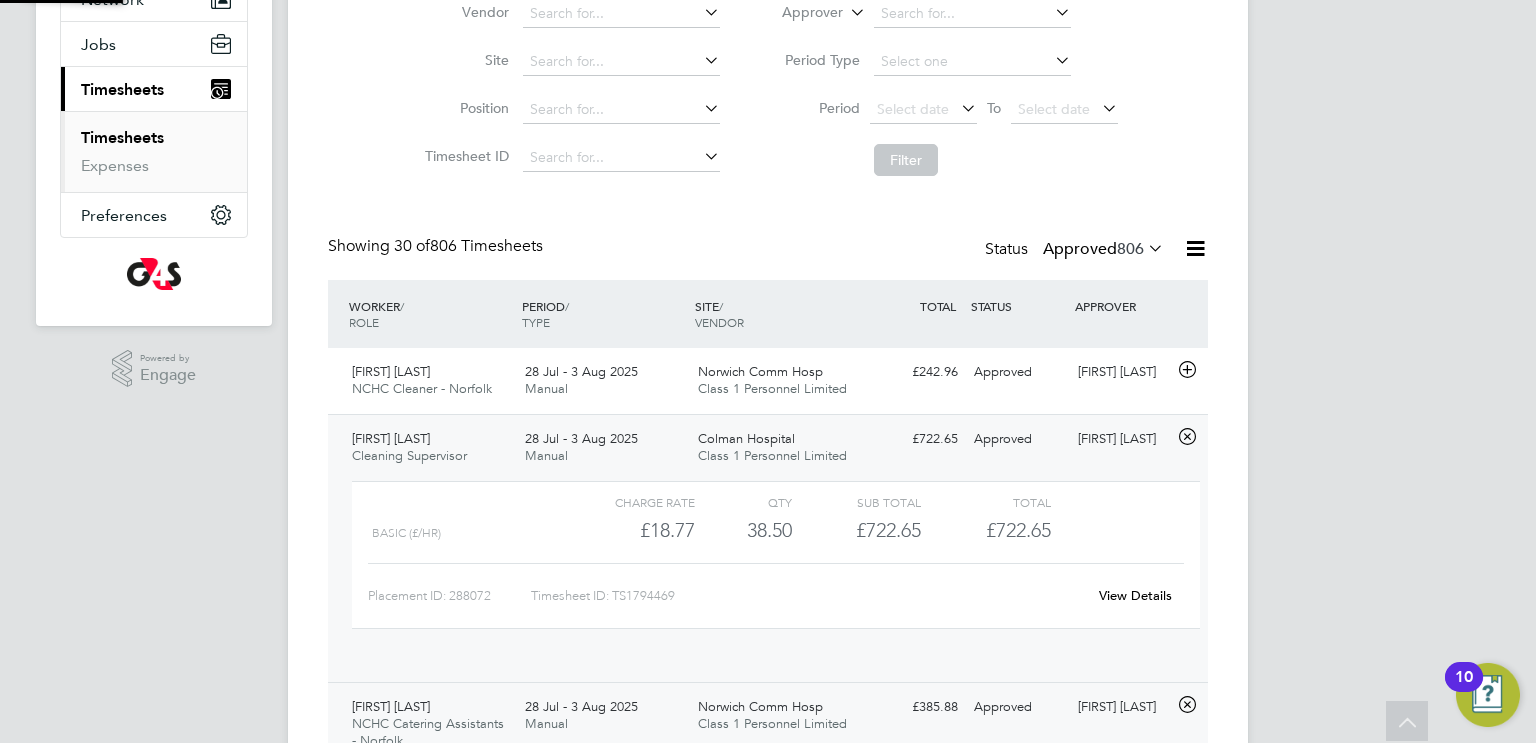 scroll, scrollTop: 9, scrollLeft: 9, axis: both 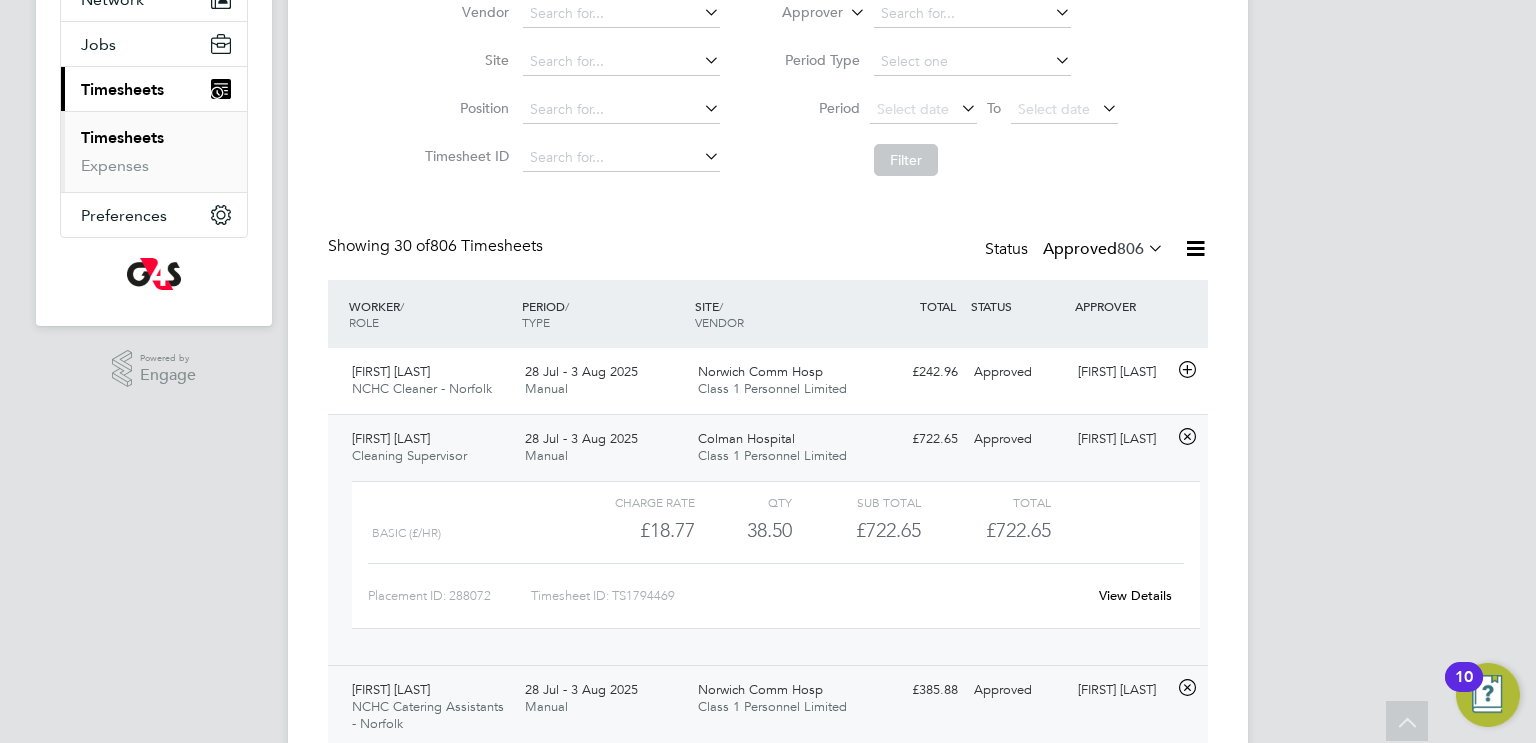 click on "View Details" 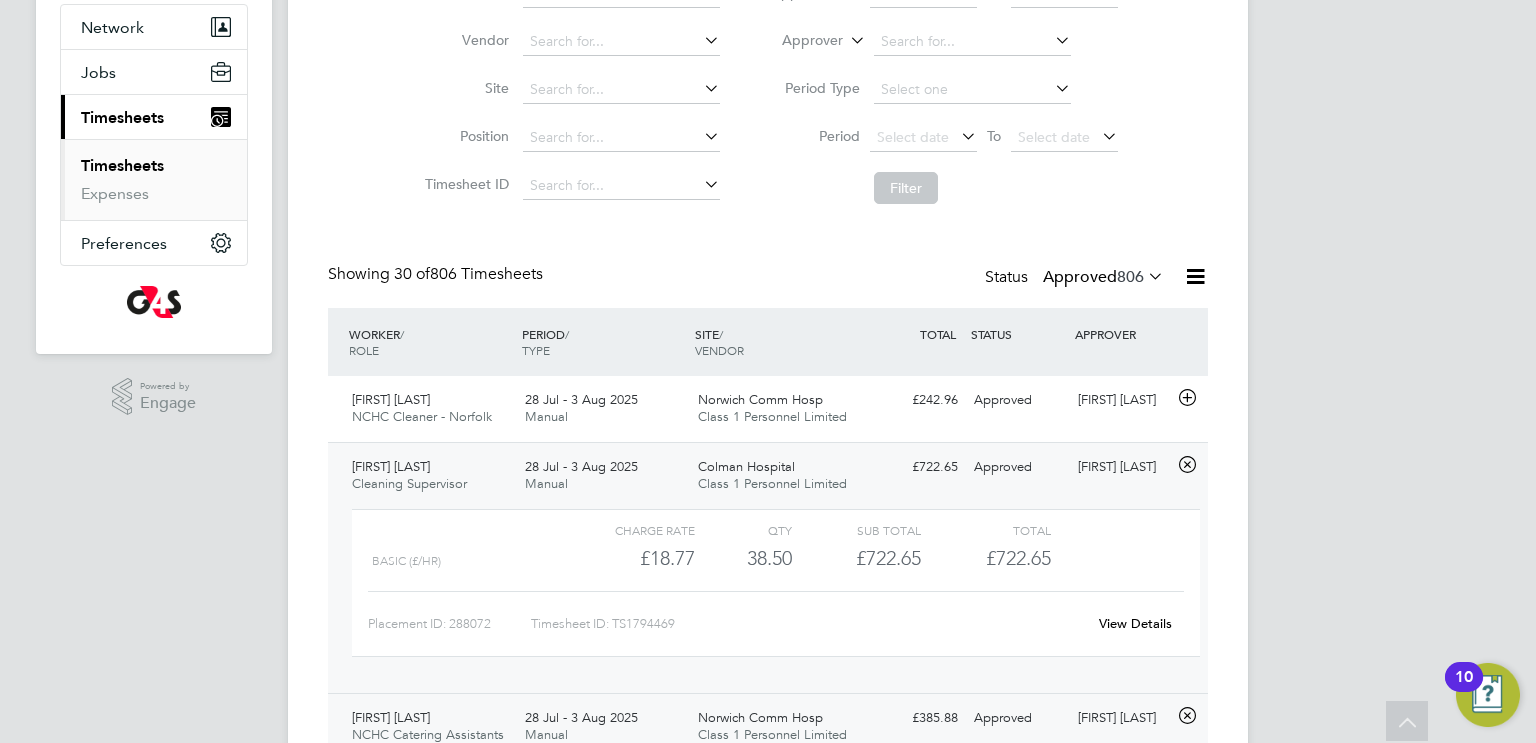 scroll, scrollTop: 184, scrollLeft: 0, axis: vertical 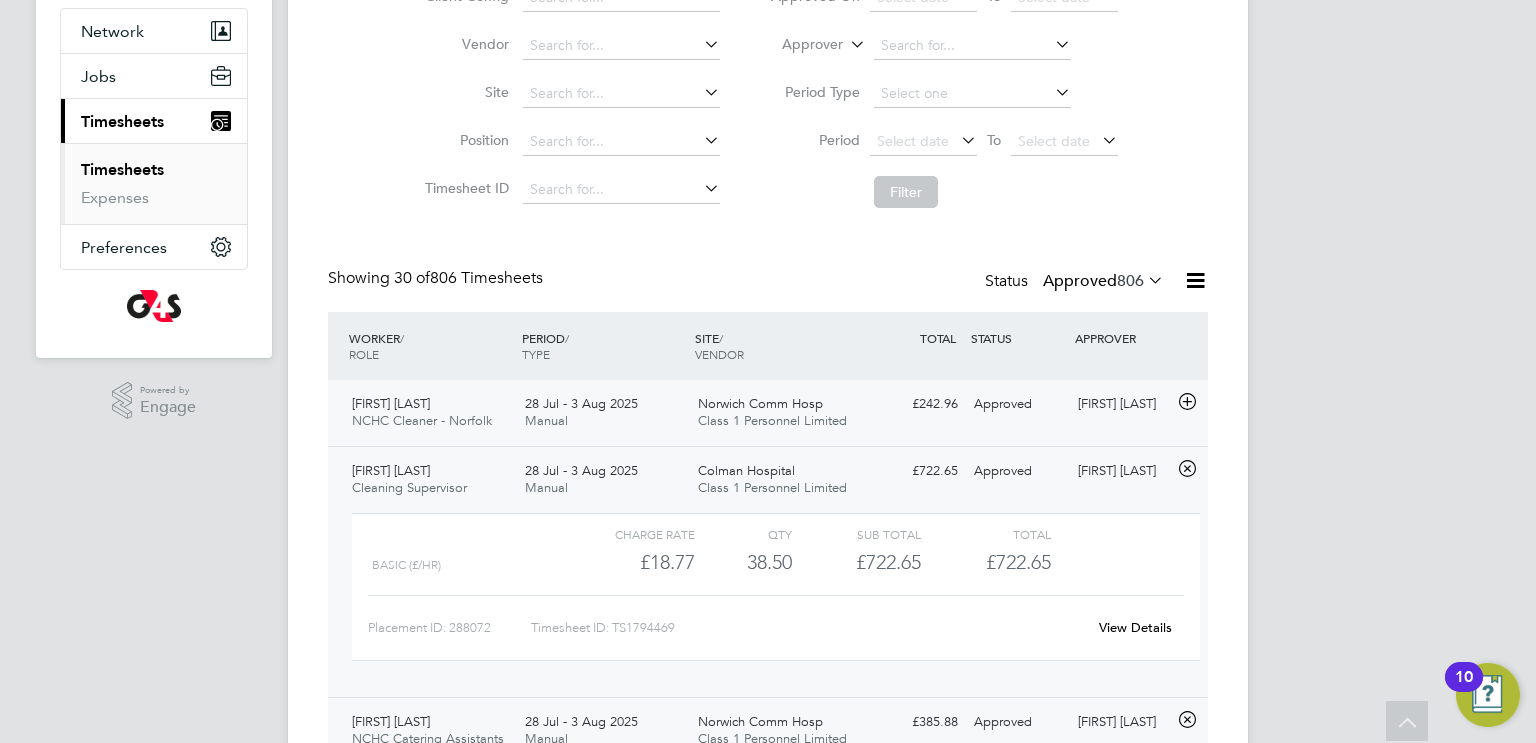 click on "Class 1 Personnel Limited" 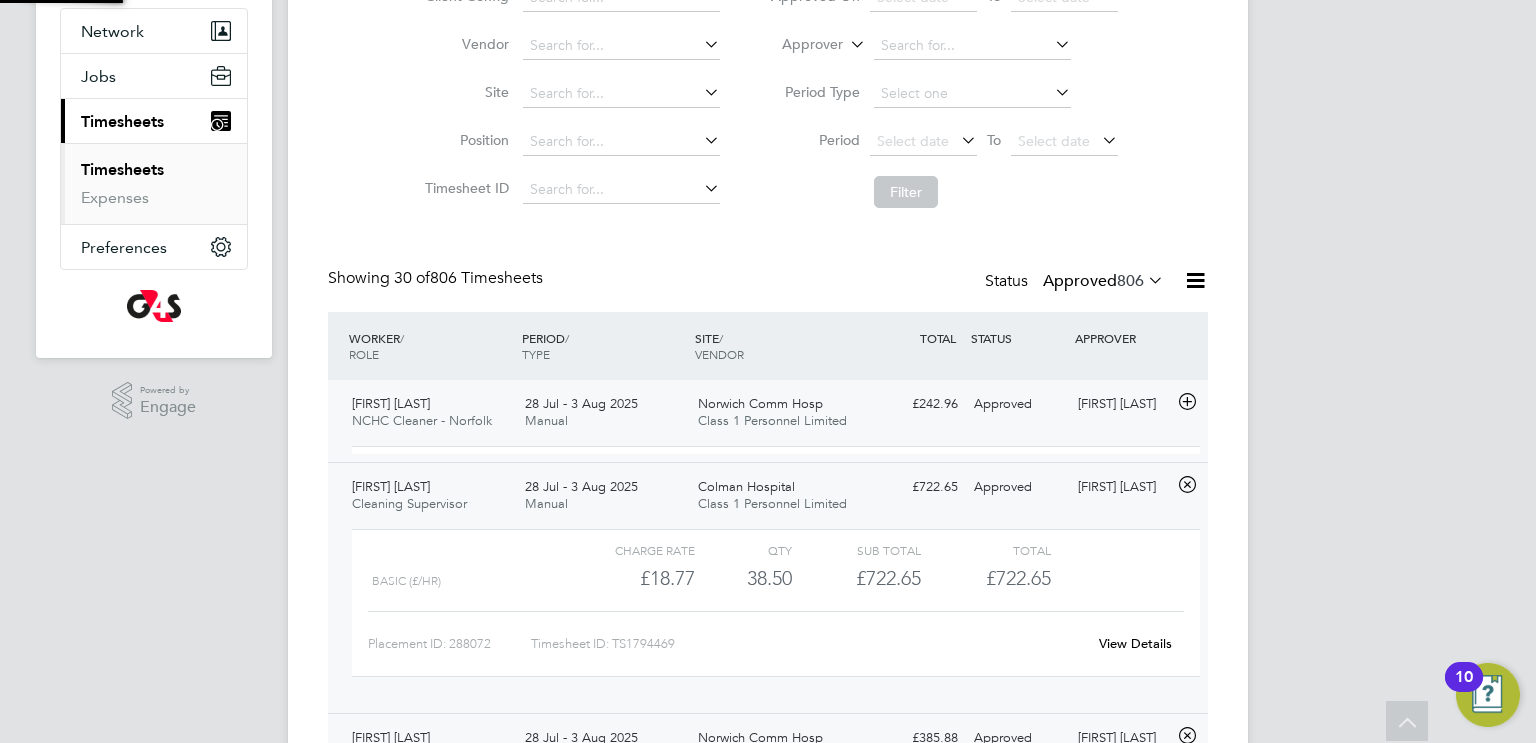 scroll, scrollTop: 9, scrollLeft: 9, axis: both 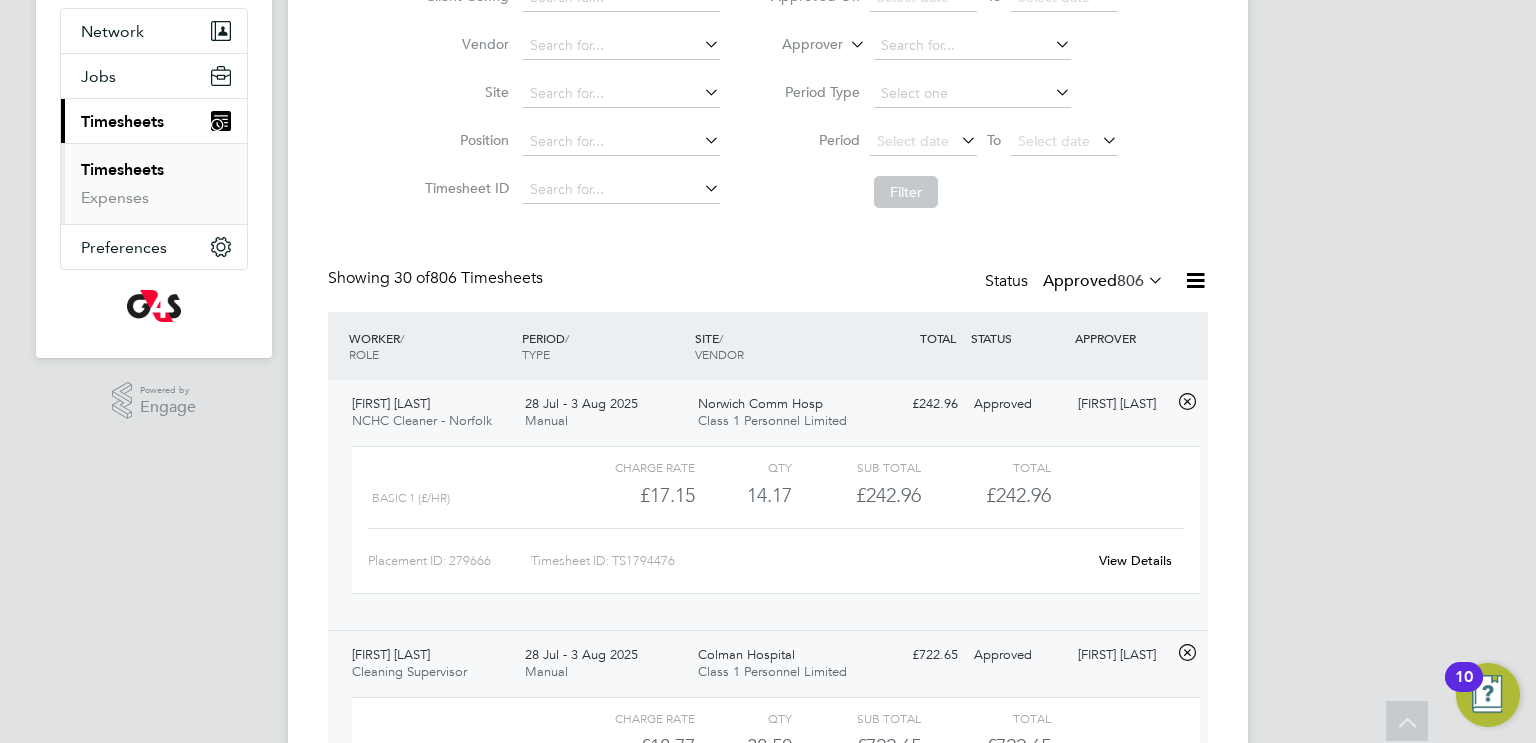 click on "View Details" 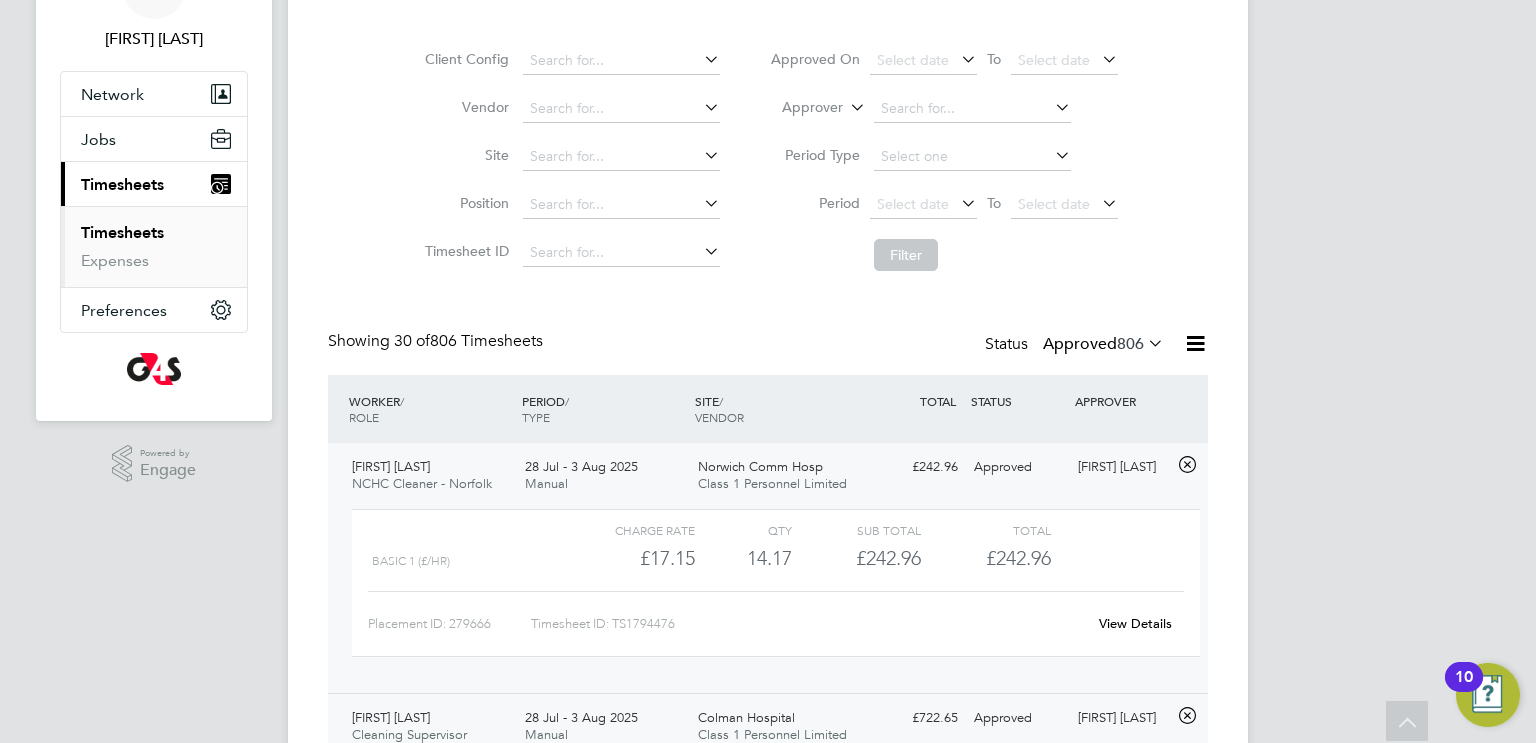 scroll, scrollTop: 110, scrollLeft: 0, axis: vertical 